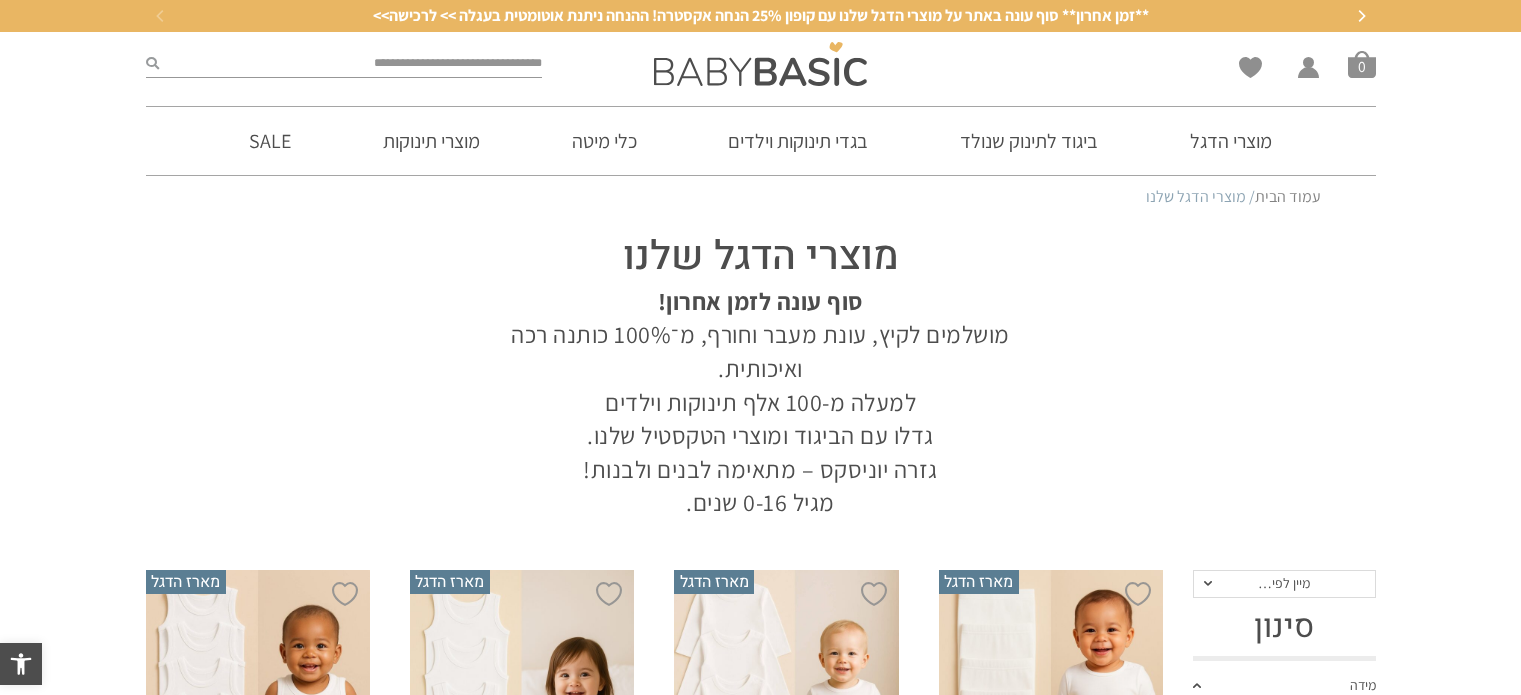 scroll, scrollTop: 0, scrollLeft: 0, axis: both 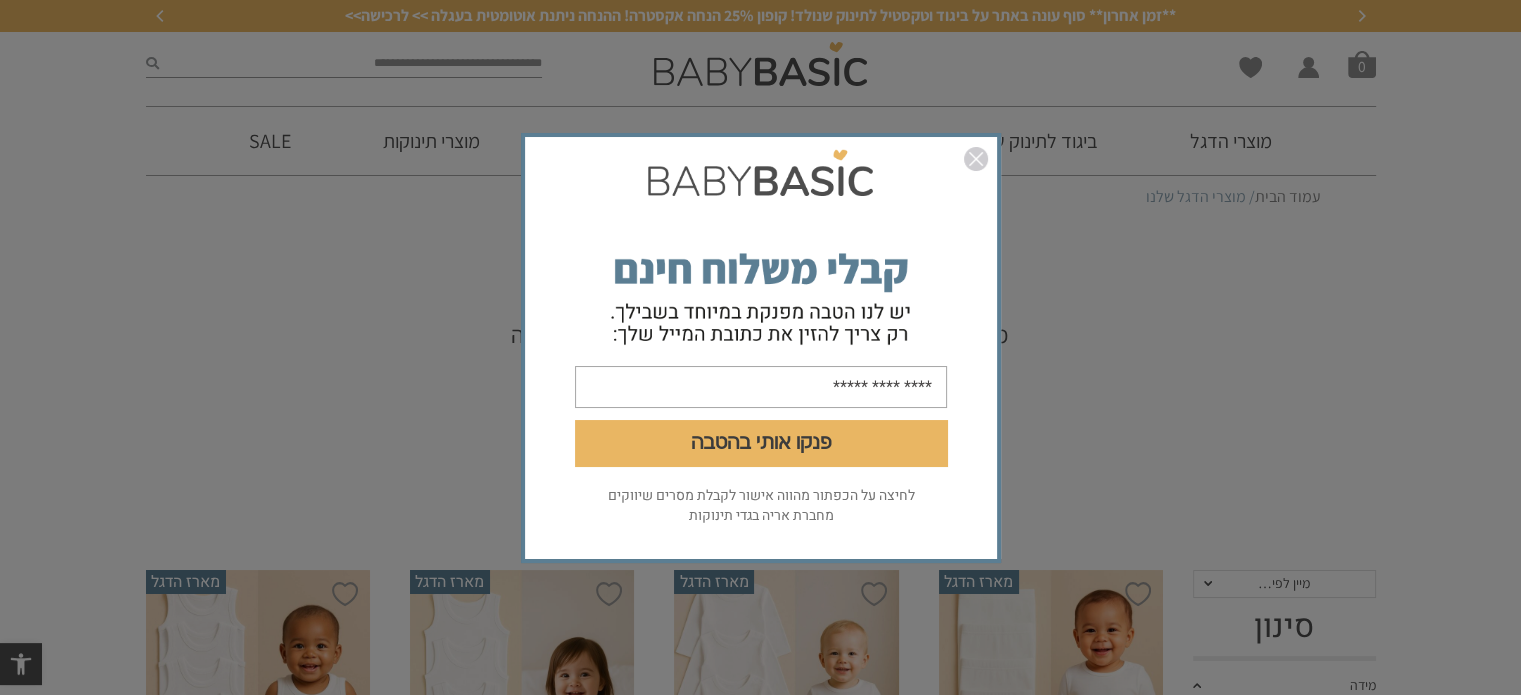 click at bounding box center (976, 159) 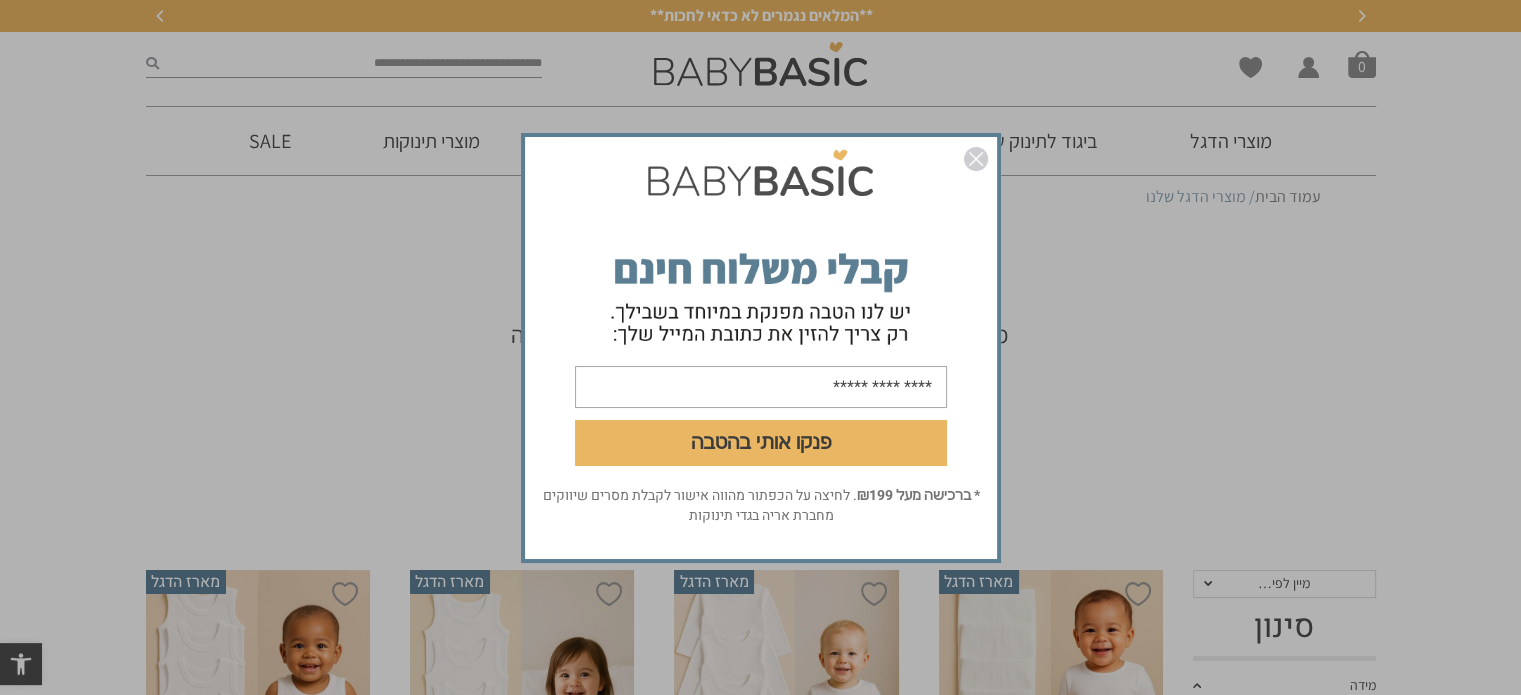 click at bounding box center [976, 159] 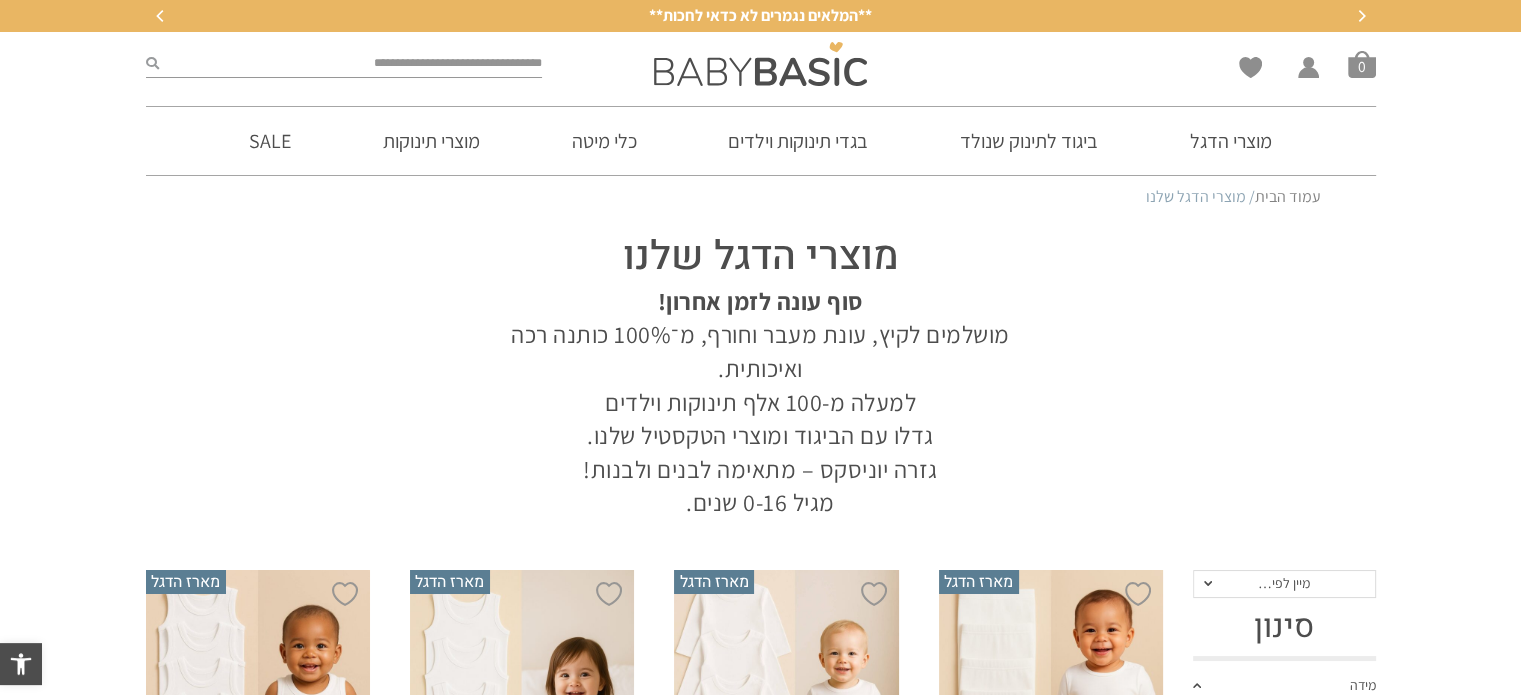 click on "מוצרי הדגל שלנו
סוף עונה לזמן אחרון!
מושלמים לקיץ, עונת מעבר וחורף, מ־100% כותנה רכה ואיכותית.
למעלה מ-100 אלף תינוקות וילדים
גדלו עם הביגוד ומוצרי הטקסטיל שלנו.
גזרה יוניסקס – מתאימה לבנים ולבנות!
מגיל 0-16 שנים." at bounding box center [760, 369] 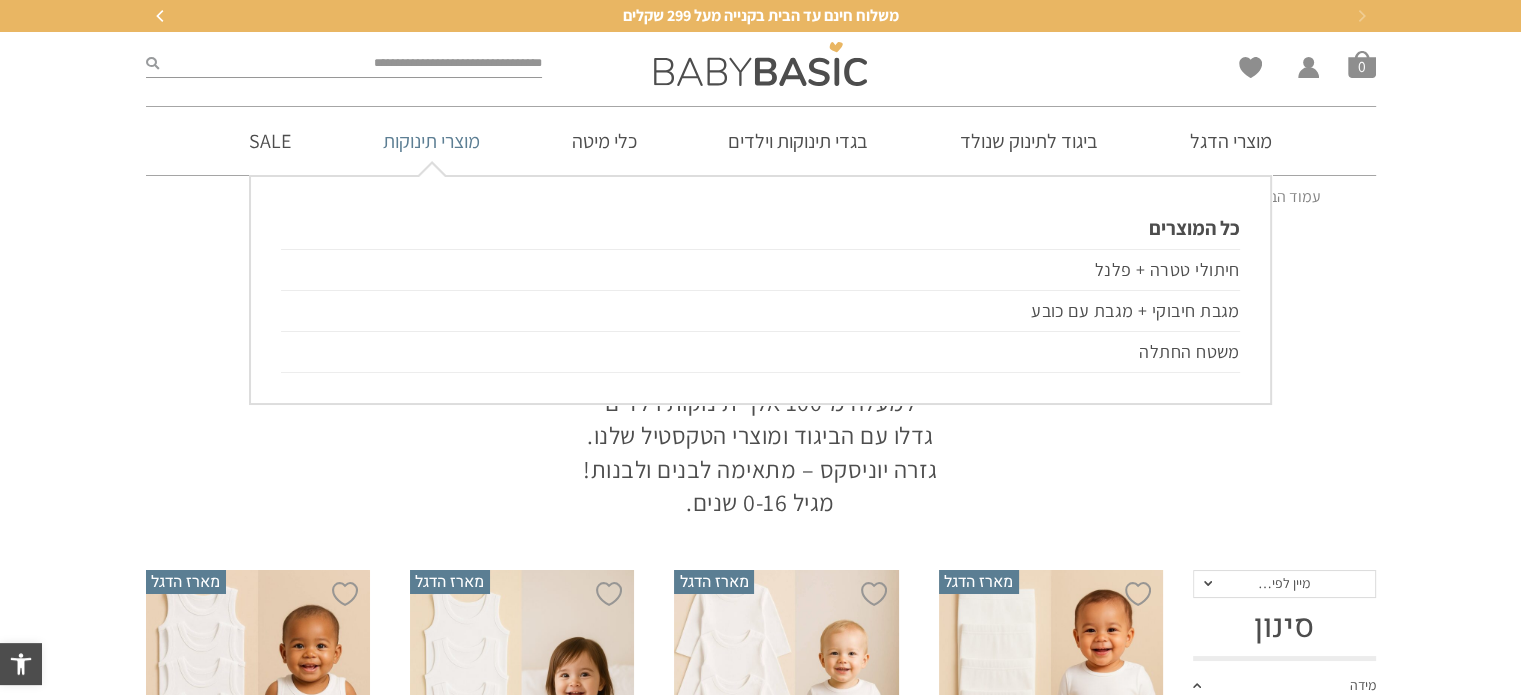 click on "מוצרי תינוקות" at bounding box center (431, 141) 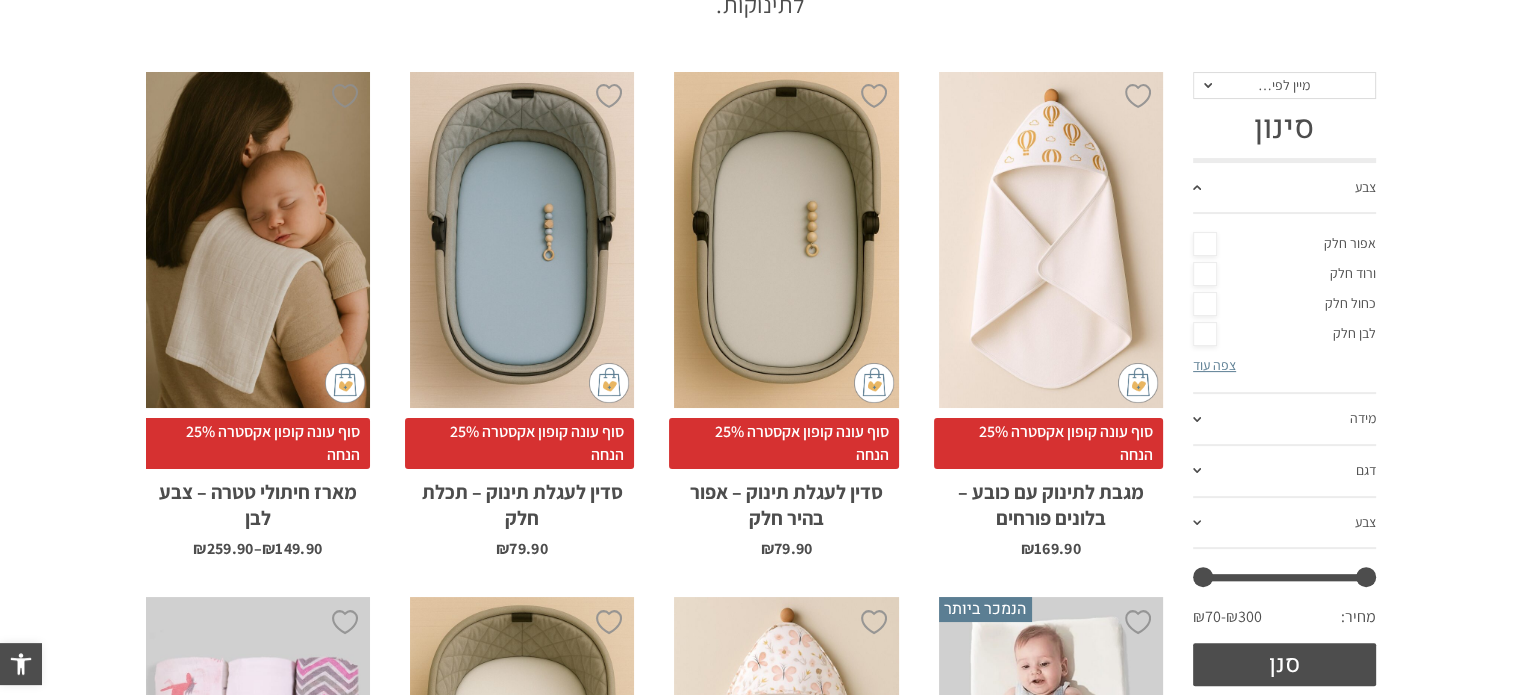 scroll, scrollTop: 831, scrollLeft: 0, axis: vertical 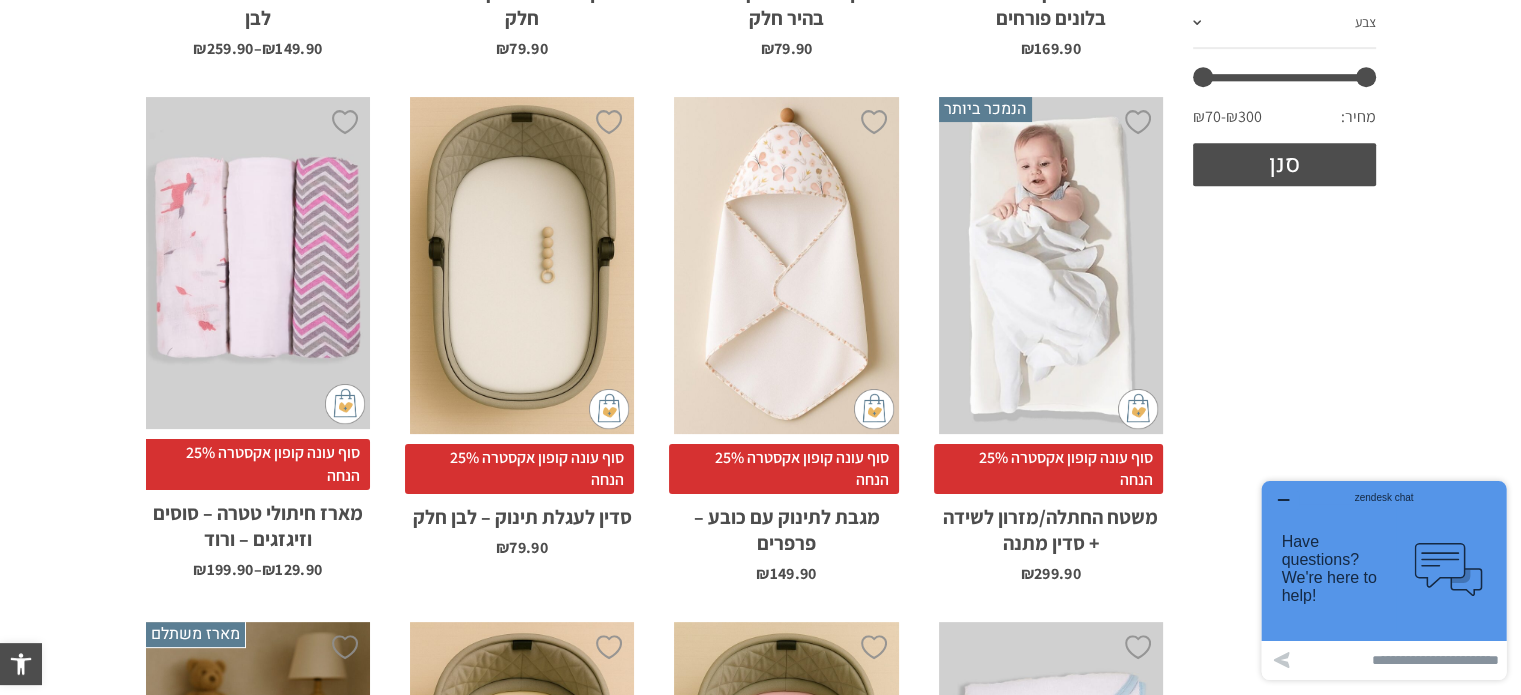 click on "x
בחירת סדין מתנה
סדין למשטח החתלה אפור
סדין למשטח החתלה ורוד
סדין למשטח החתלה כחול
סדין למשטח החתלה לבן
סדין למשטח החתלה סגול
סדין למשטח החתלה תכלת" at bounding box center (1051, 265) 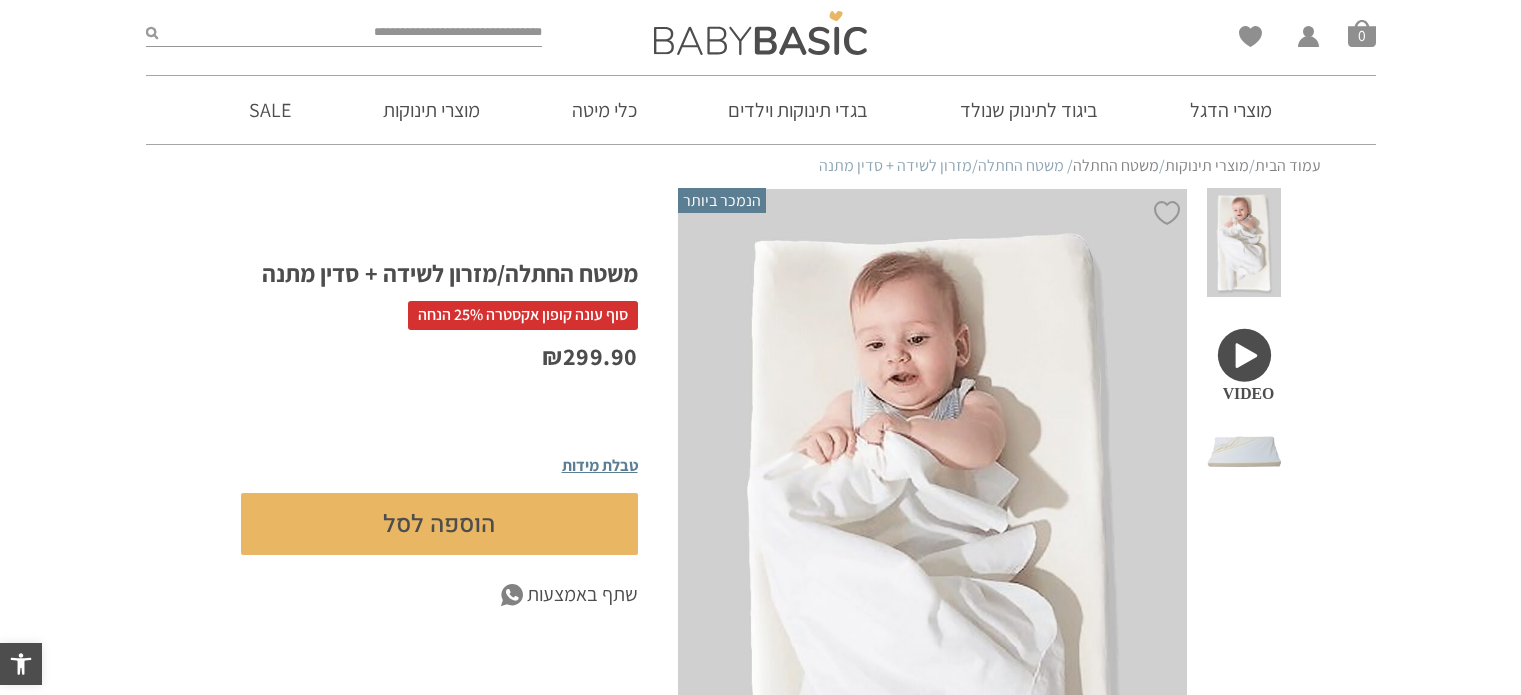 scroll, scrollTop: 0, scrollLeft: 0, axis: both 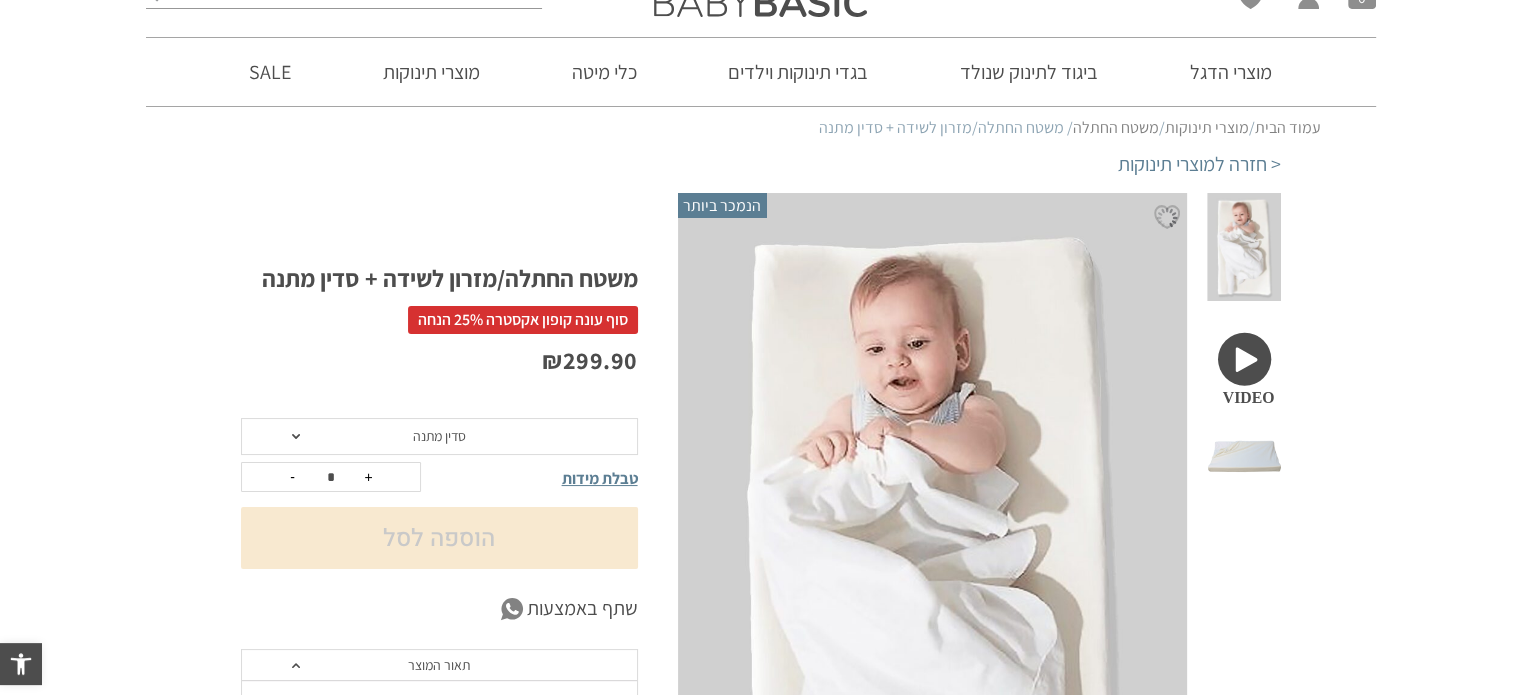 click on "הוספה ל-Wishlist
הנמכר ביותר" at bounding box center [979, 833] 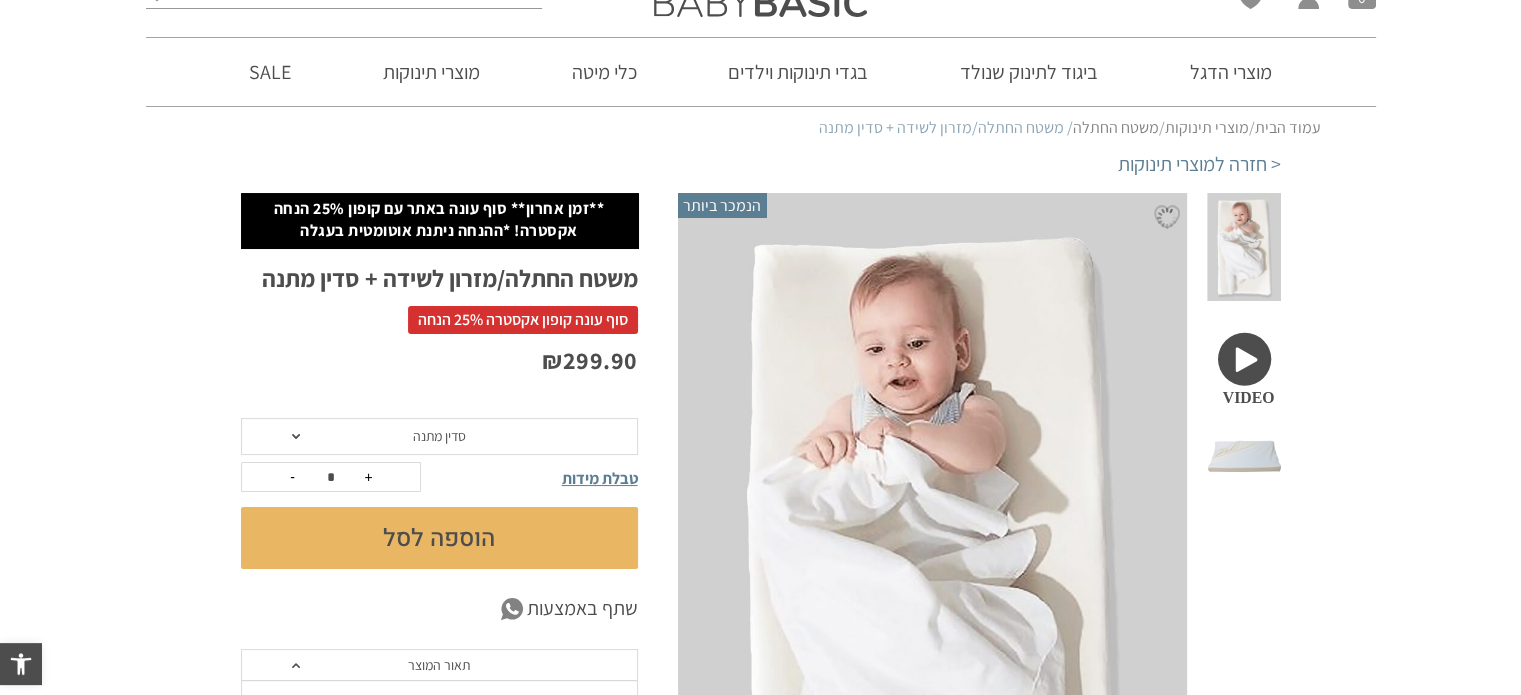 scroll, scrollTop: 100, scrollLeft: 0, axis: vertical 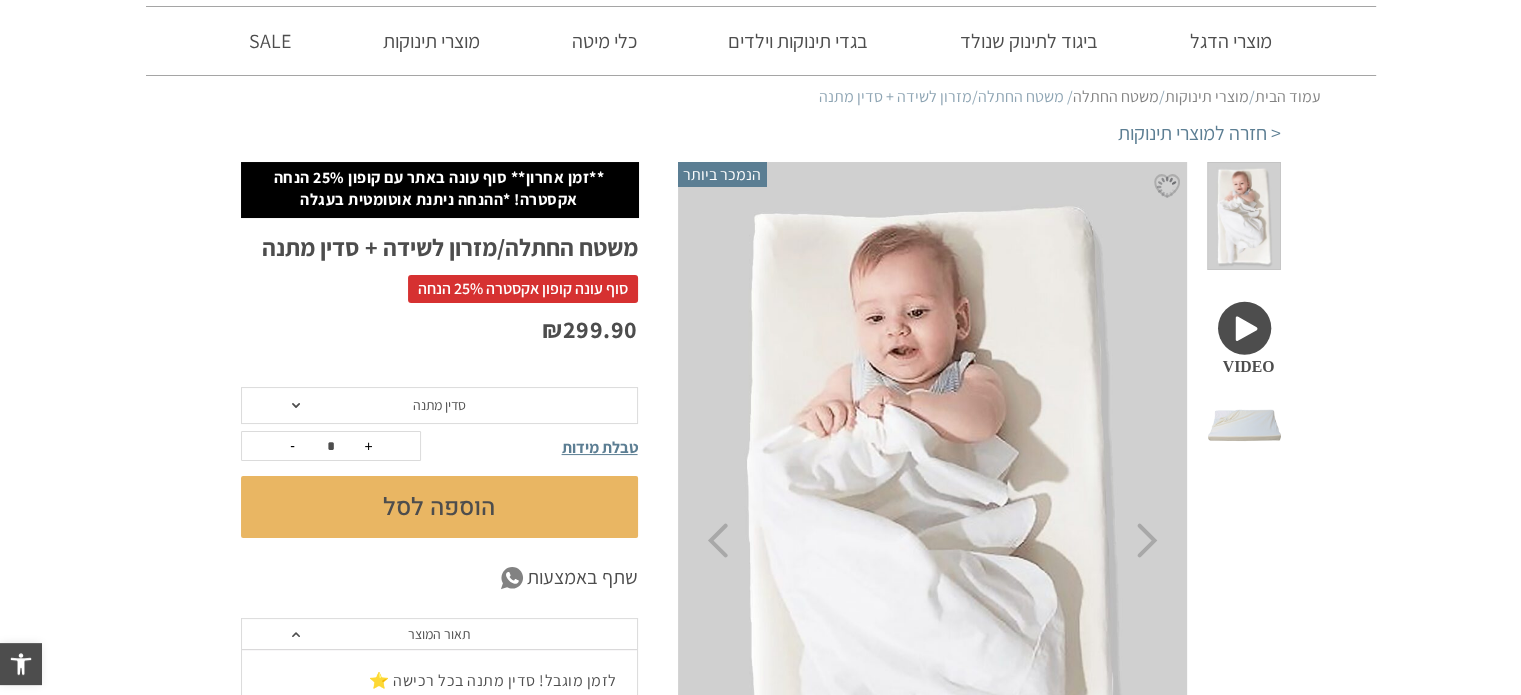 click at bounding box center (1243, 457) 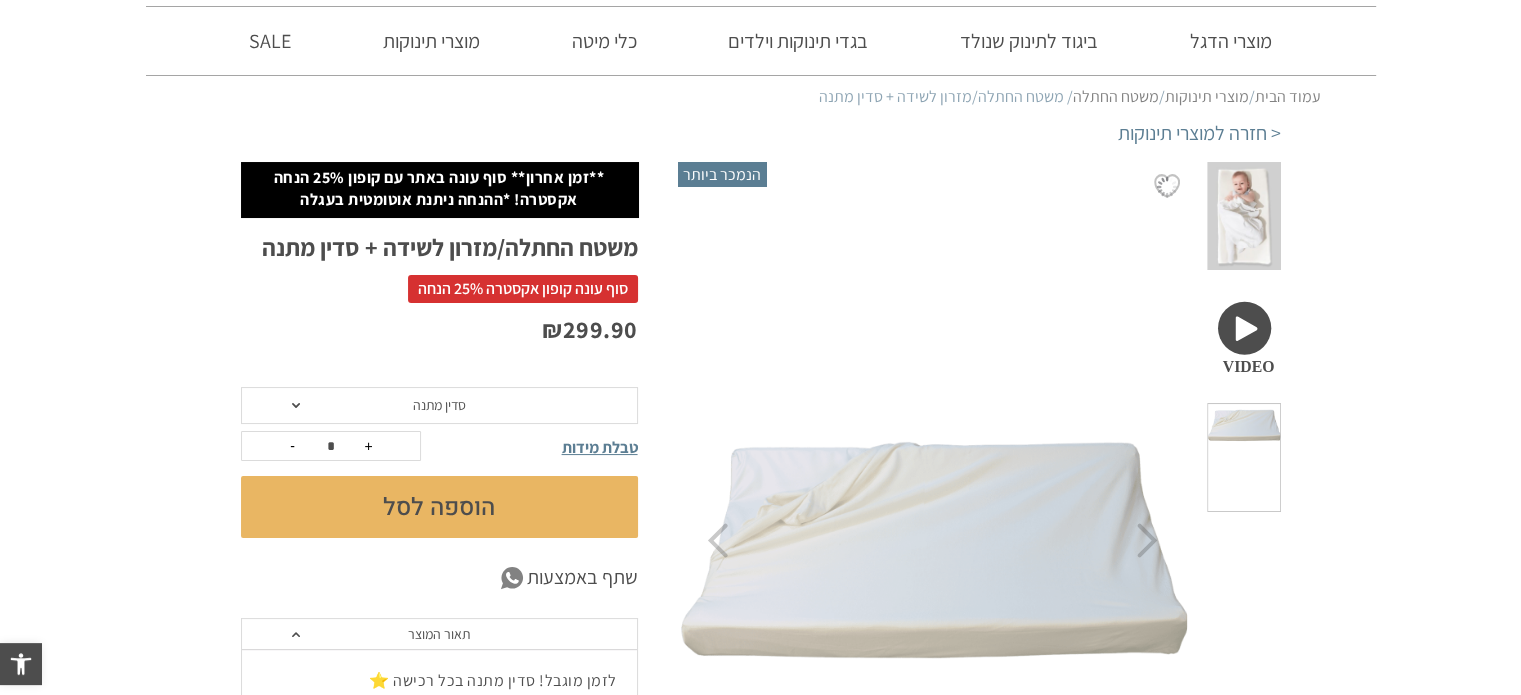 click at bounding box center (1243, 336) 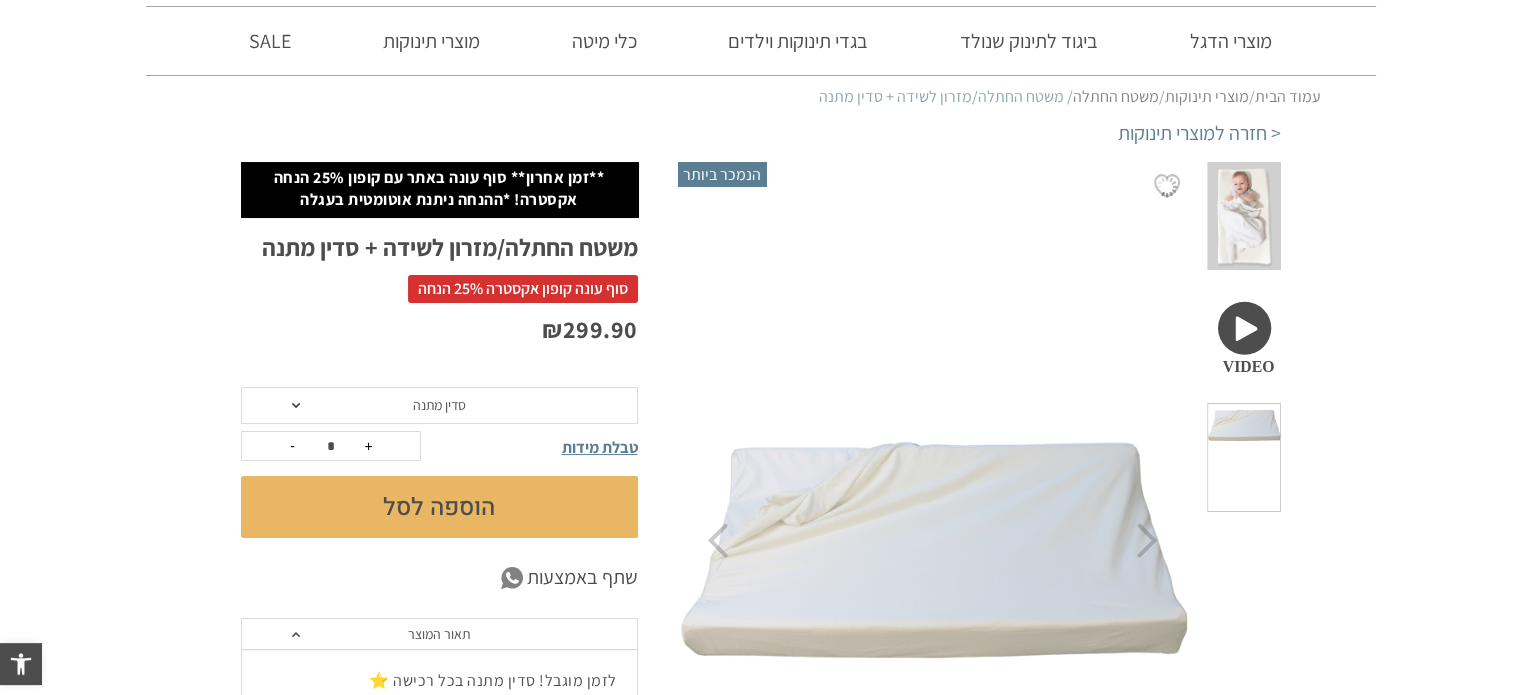 scroll, scrollTop: 0, scrollLeft: 0, axis: both 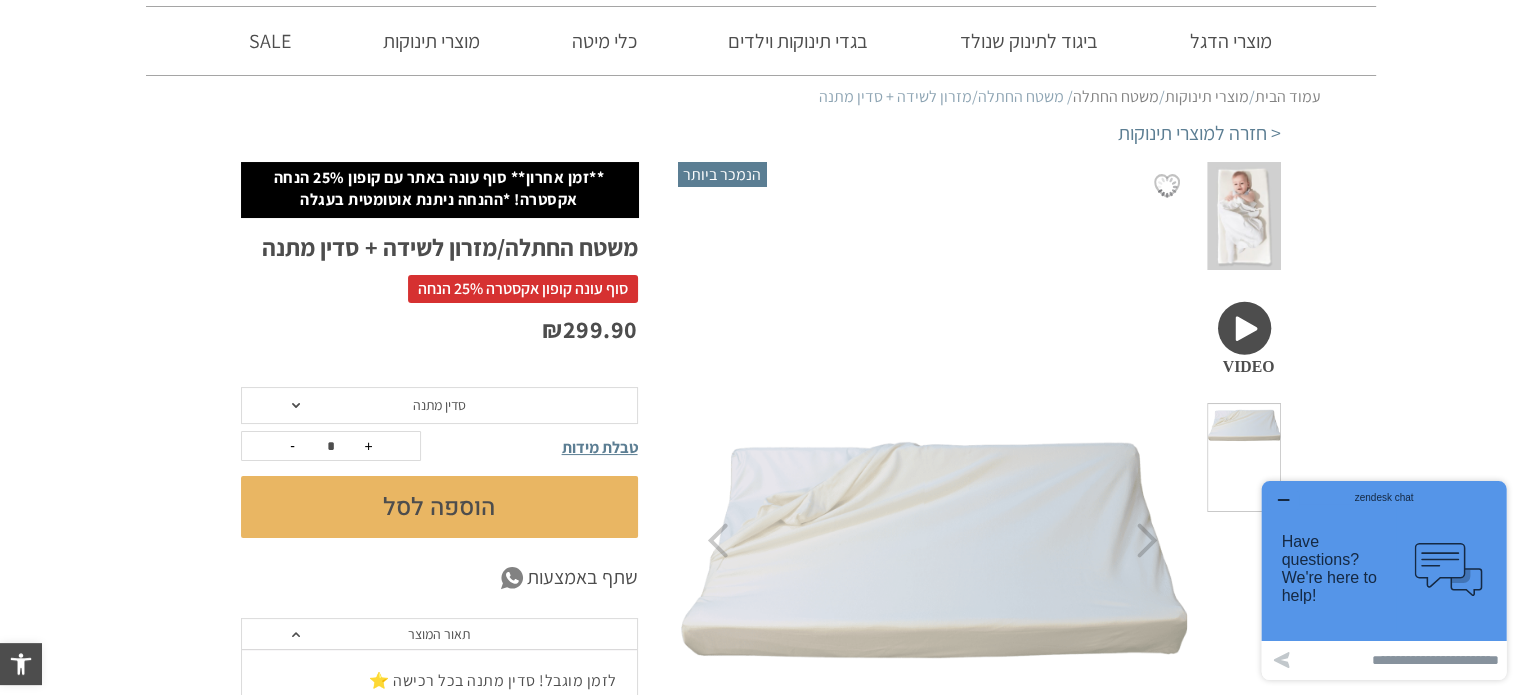 click at bounding box center (1243, 336) 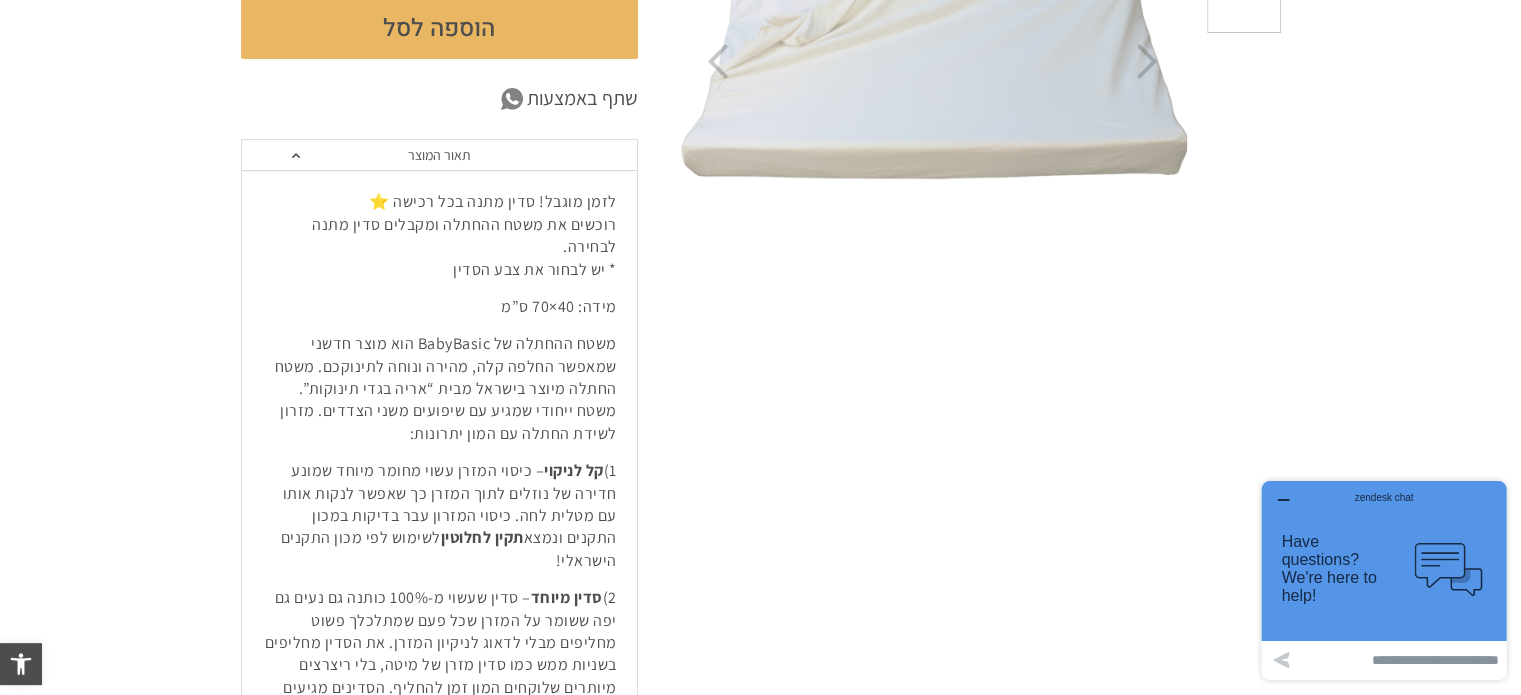 scroll, scrollTop: 800, scrollLeft: 0, axis: vertical 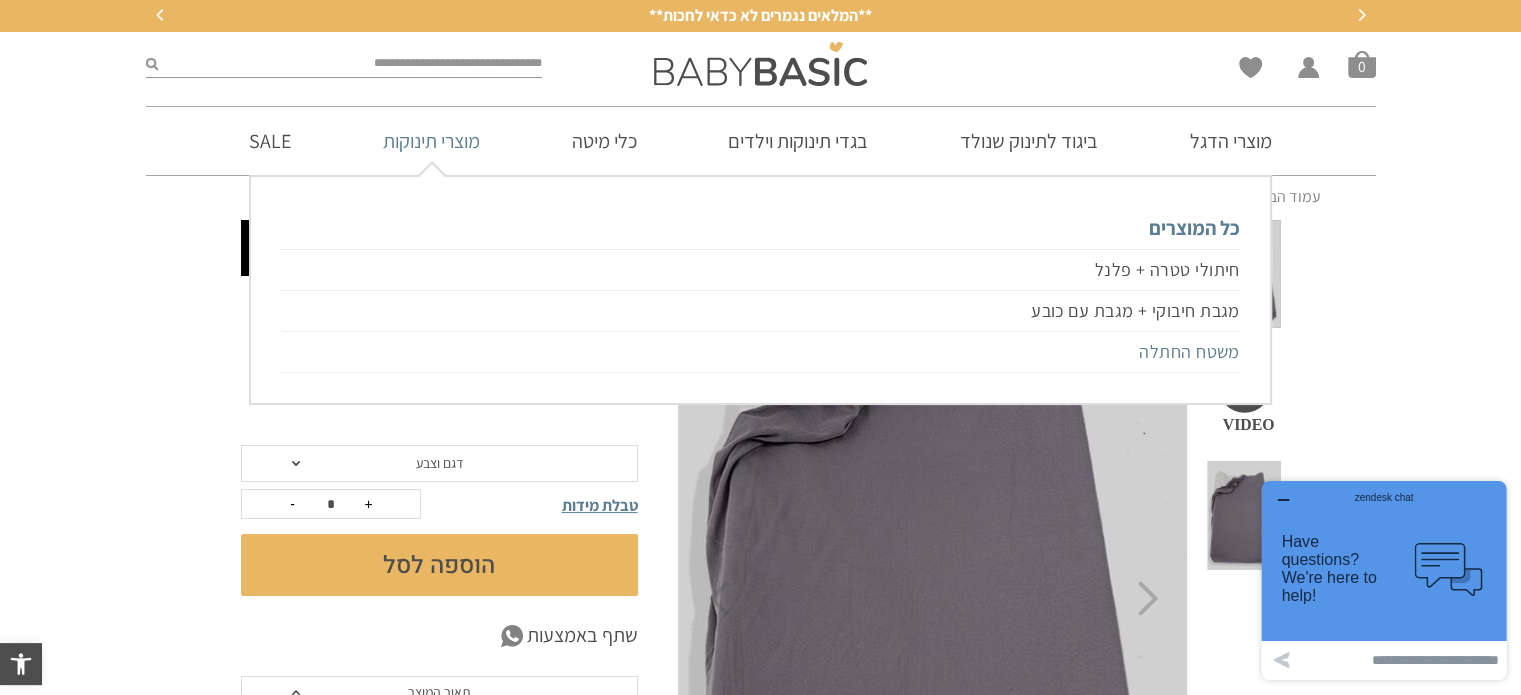click on "משטח החתלה" at bounding box center (760, 352) 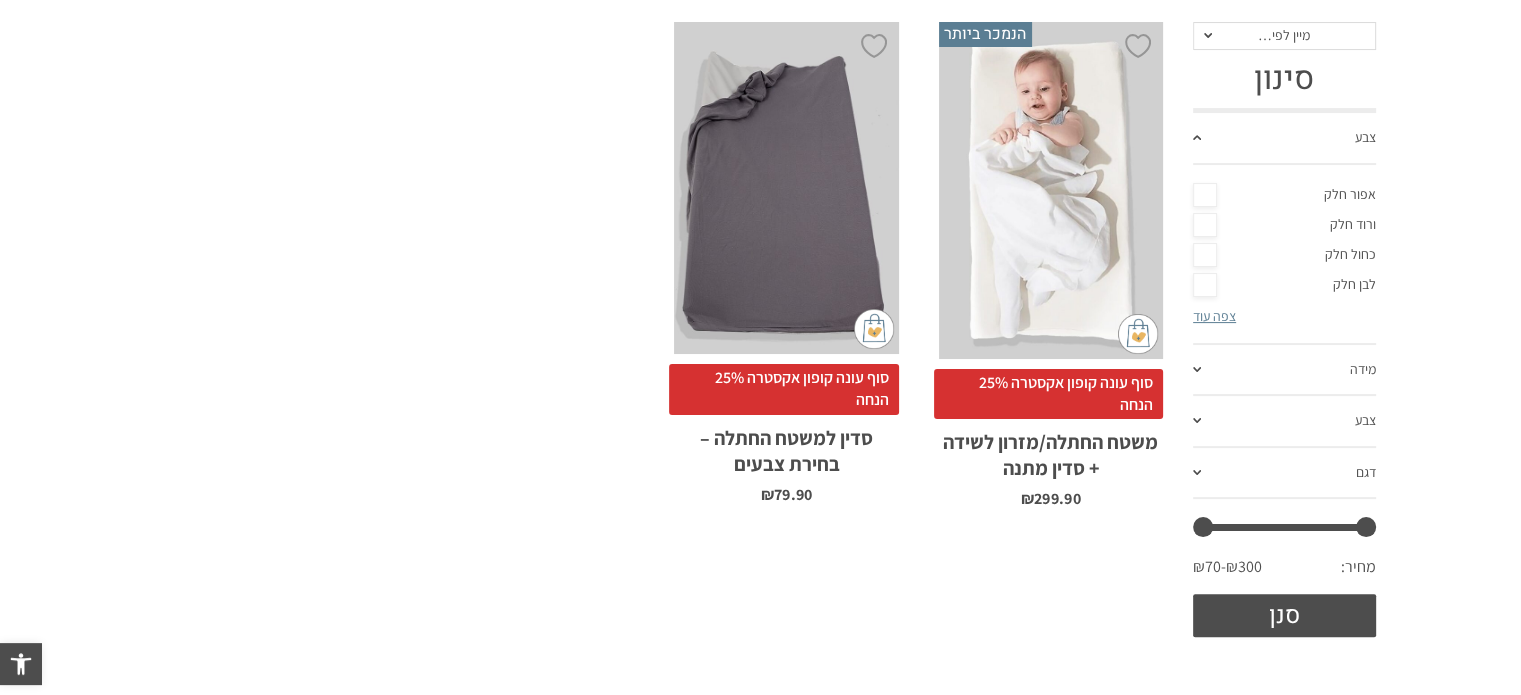 scroll, scrollTop: 431, scrollLeft: 0, axis: vertical 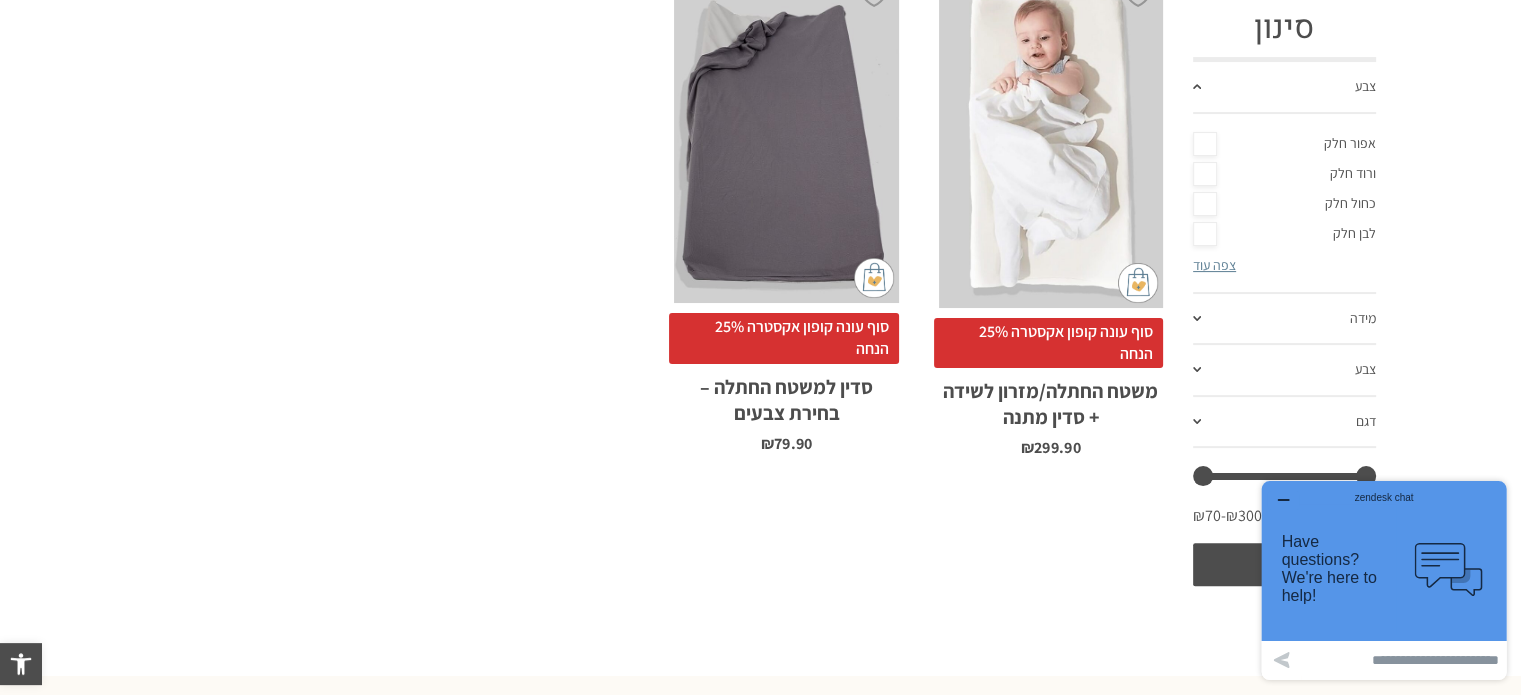 click on "x
בחירת סדין מתנה
סדין למשטח החתלה אפור
סדין למשטח החתלה ורוד
סדין למשטח החתלה כחול
סדין למשטח החתלה לבן
סדין למשטח החתלה סגול
סדין למשטח החתלה תכלת" at bounding box center [1051, 139] 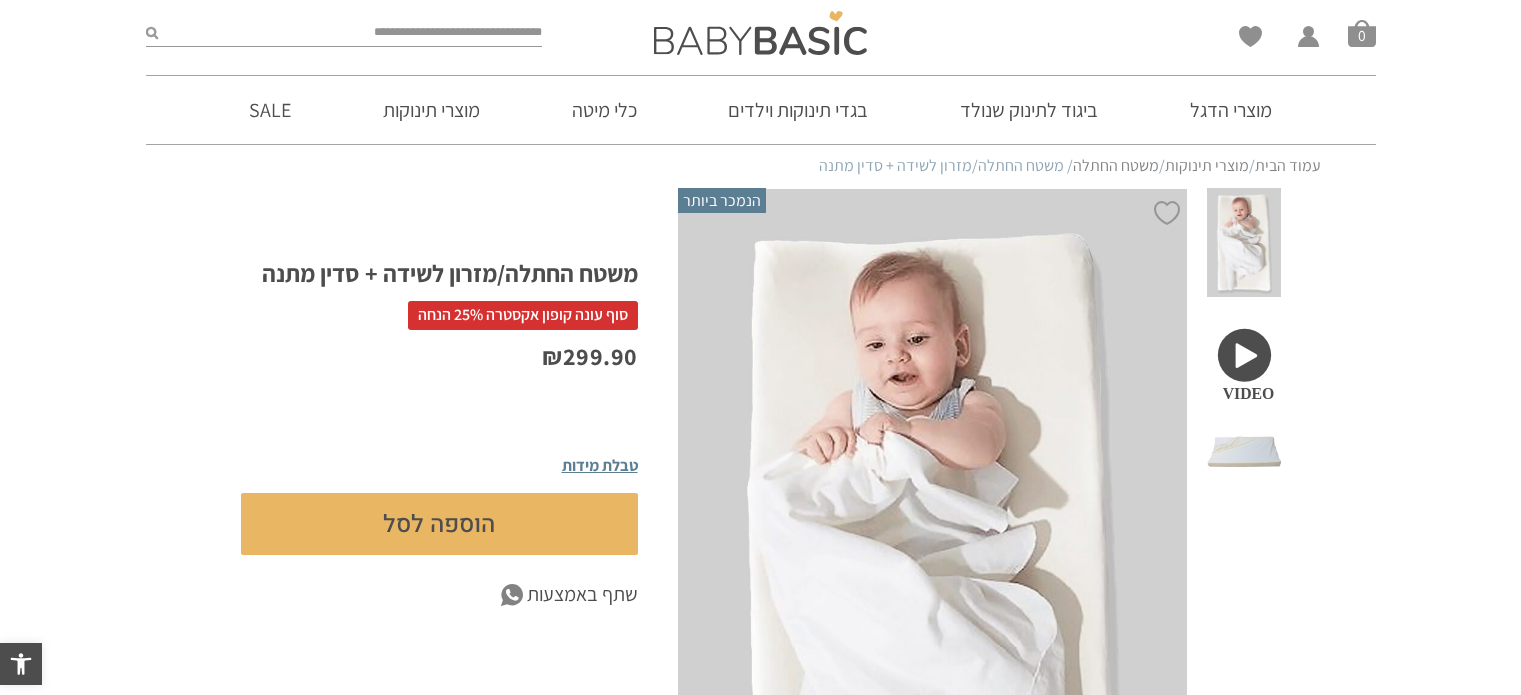 scroll, scrollTop: 0, scrollLeft: 0, axis: both 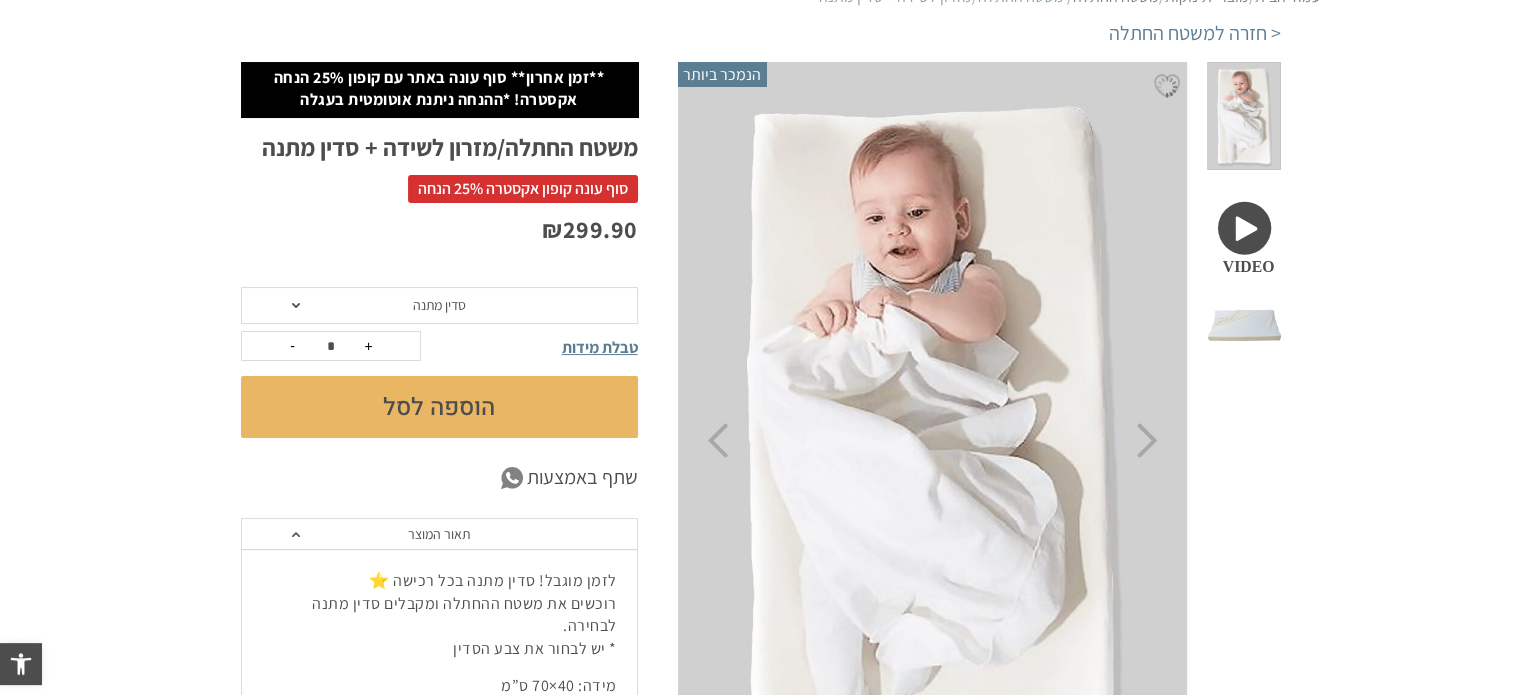 click on "סדין מתנה" at bounding box center [439, 306] 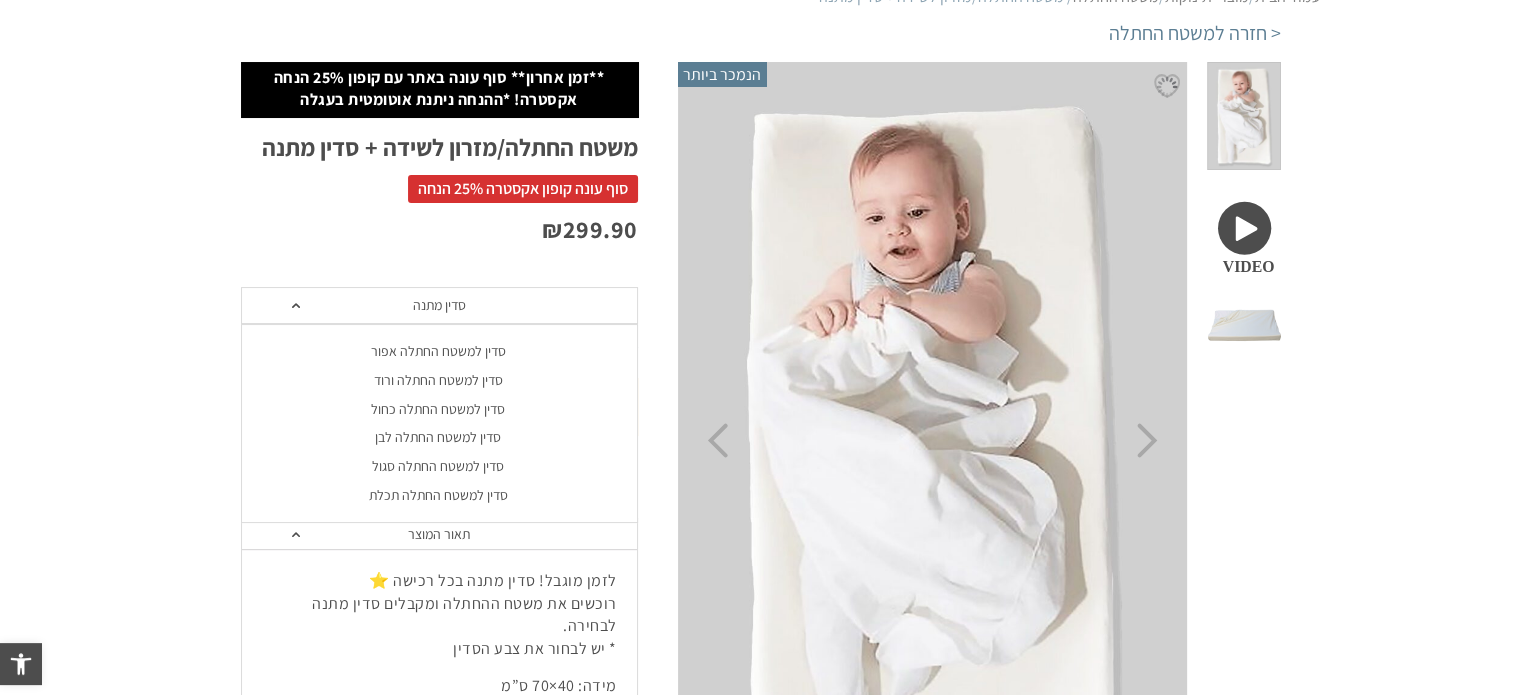 click on "סדין מתנה" at bounding box center (439, 306) 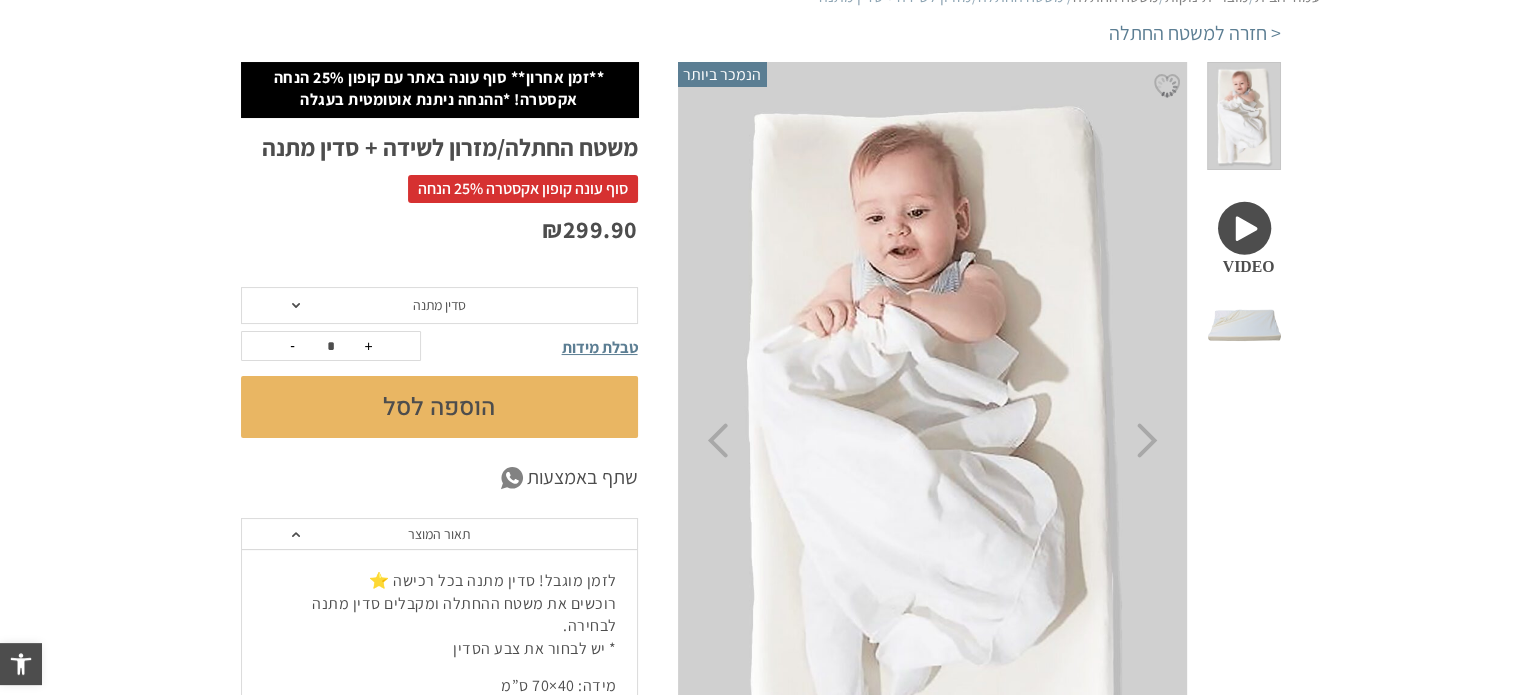 scroll, scrollTop: 0, scrollLeft: 0, axis: both 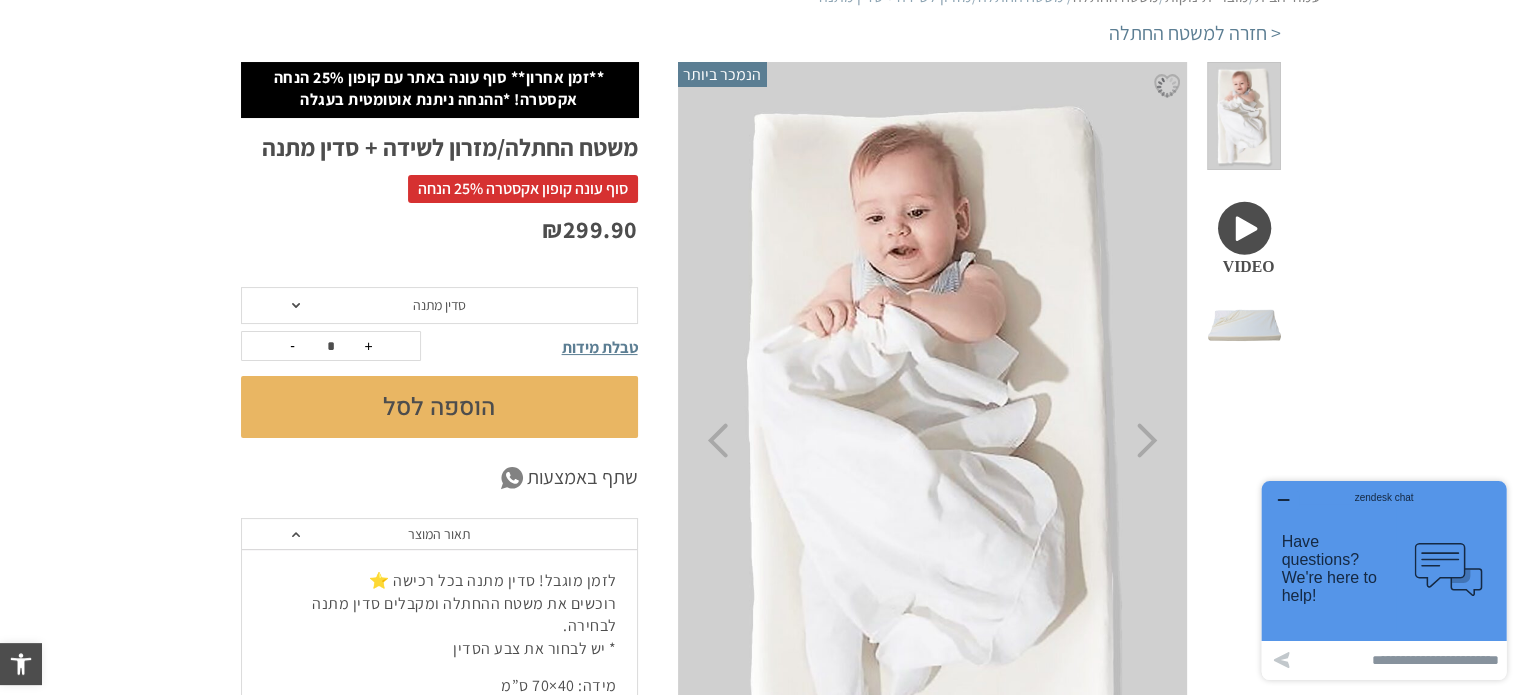 click at bounding box center (1243, 357) 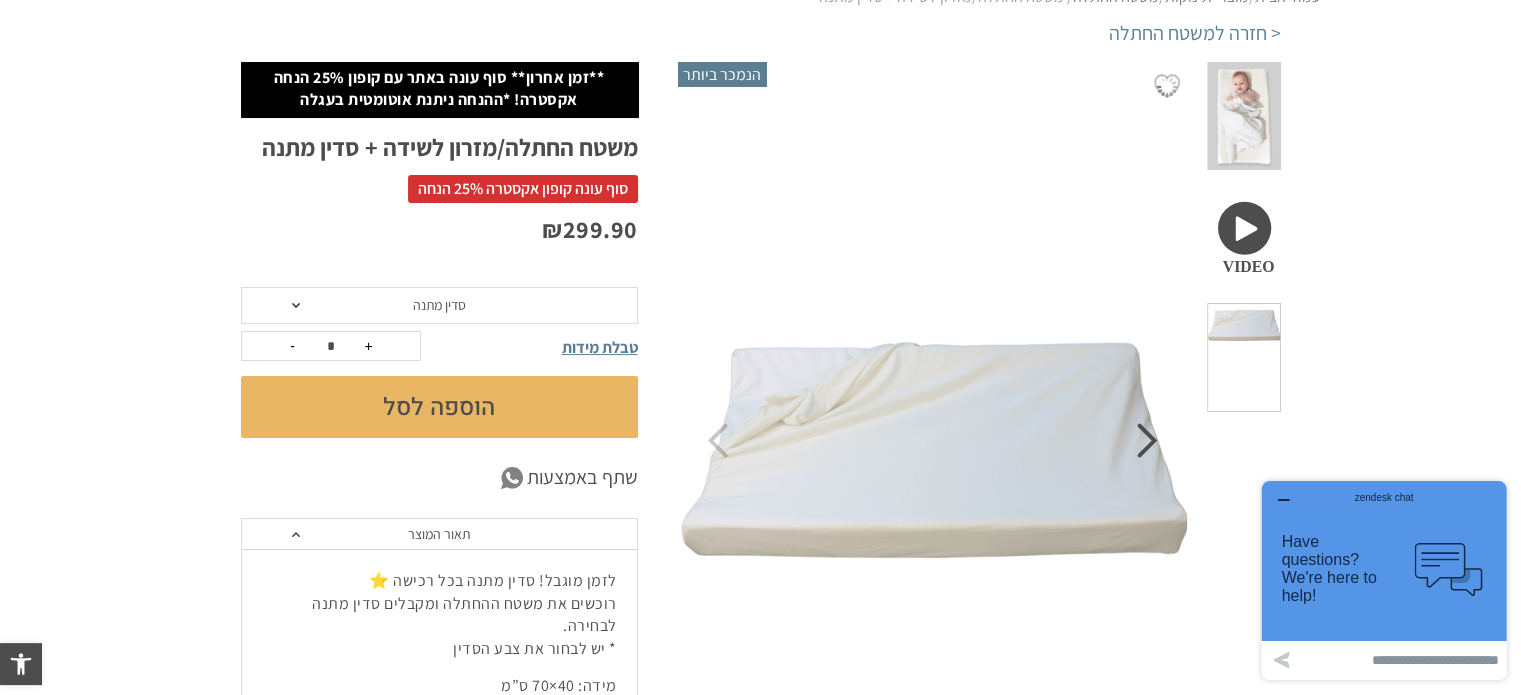 click 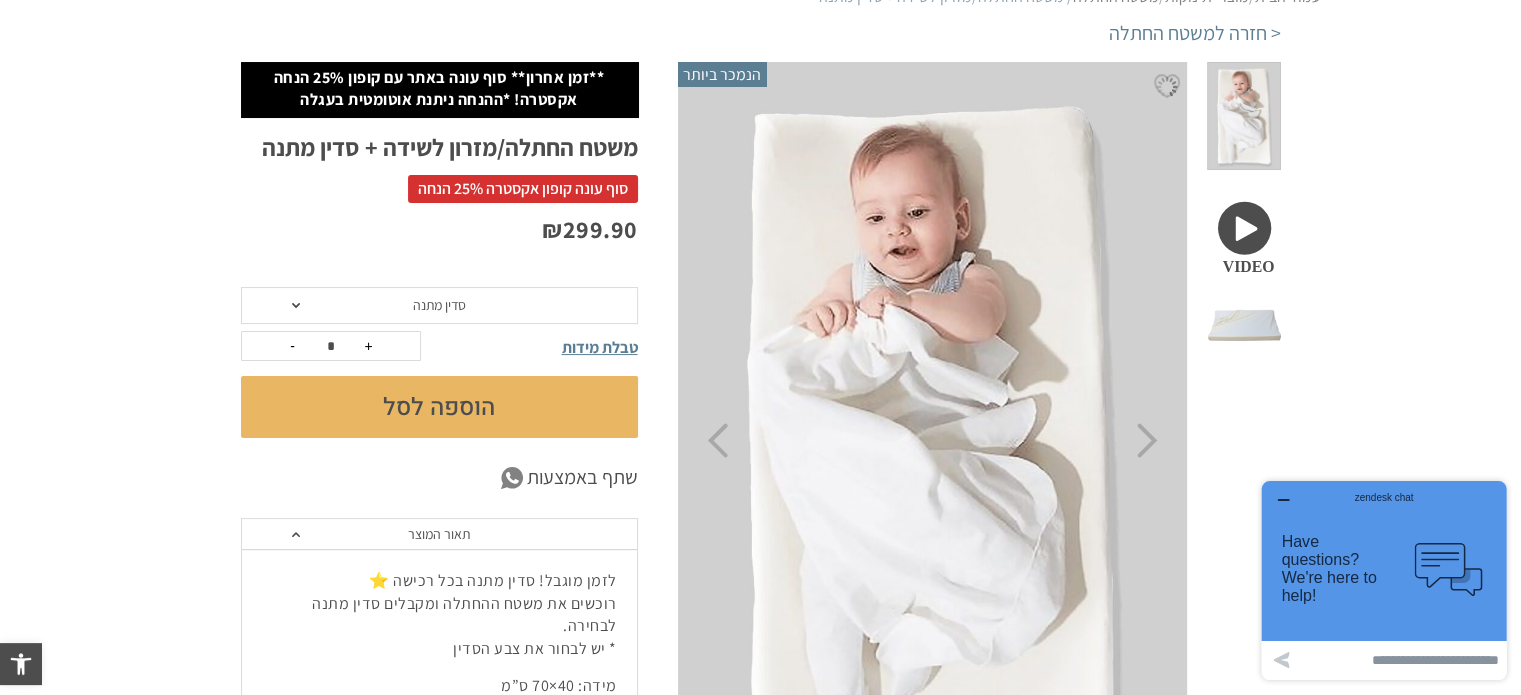 click at bounding box center (1243, 357) 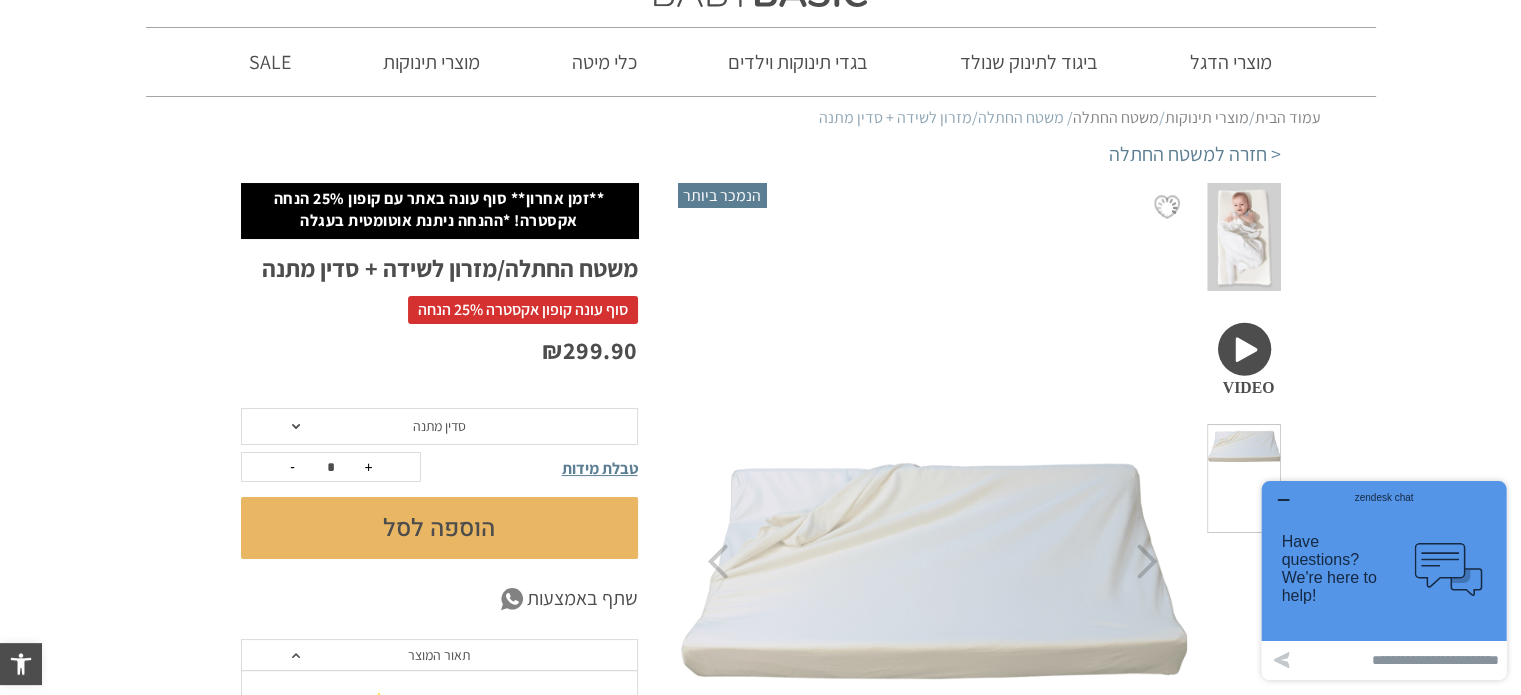scroll, scrollTop: 0, scrollLeft: 0, axis: both 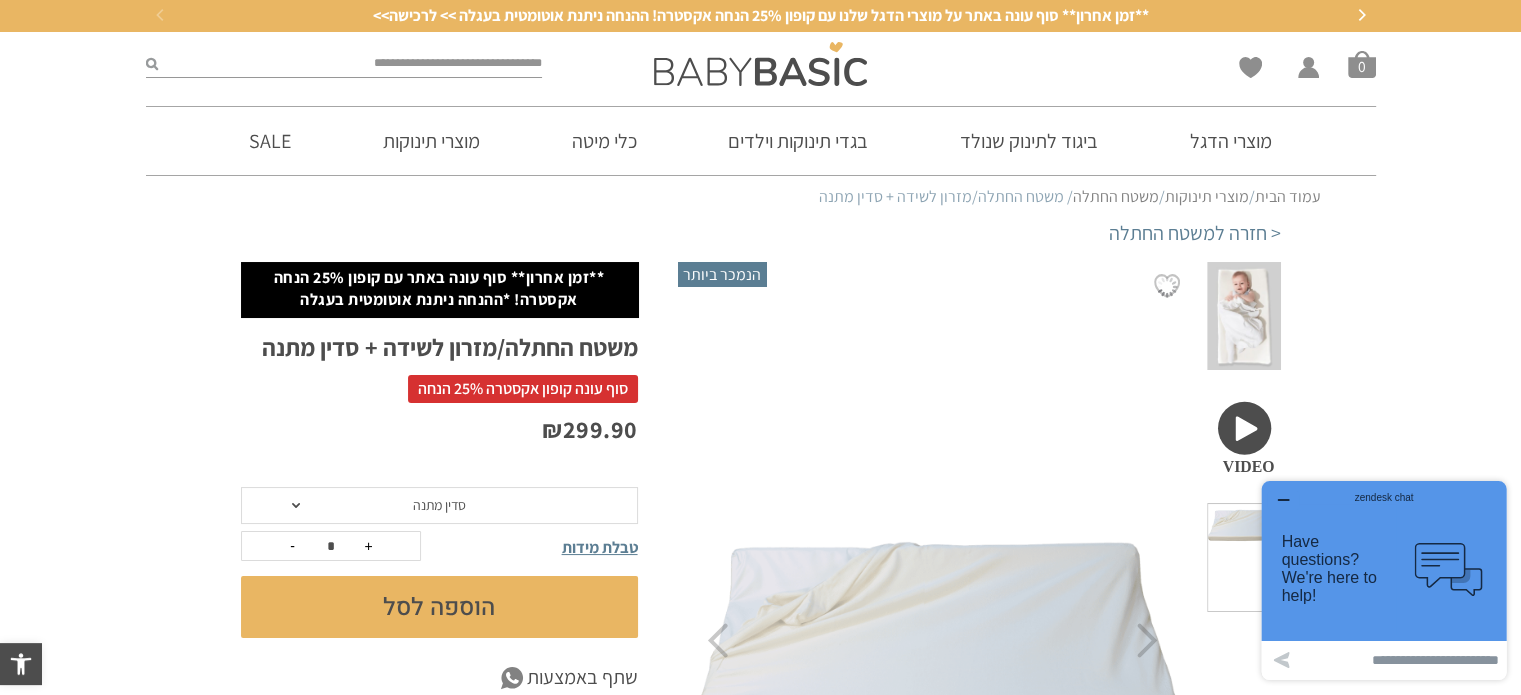 click at bounding box center (1243, 436) 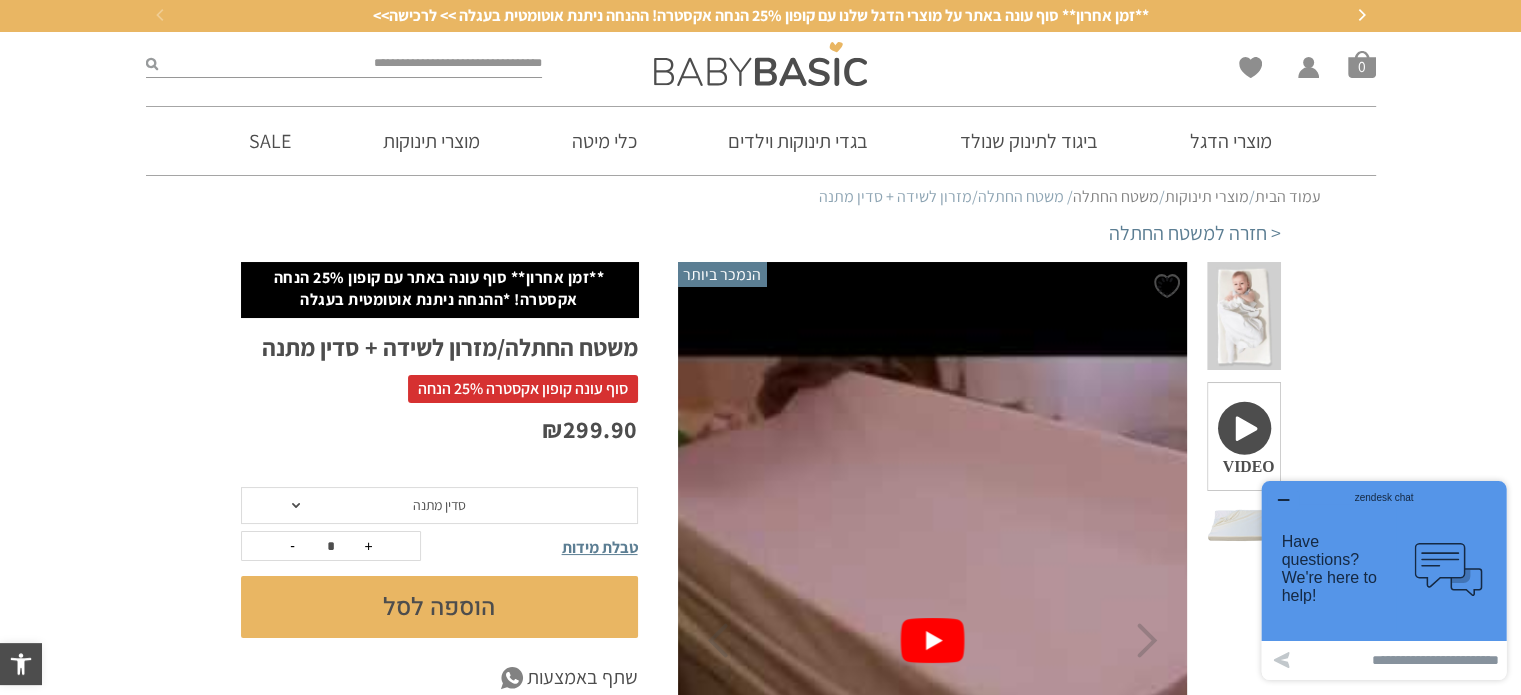 click at bounding box center (933, 640) 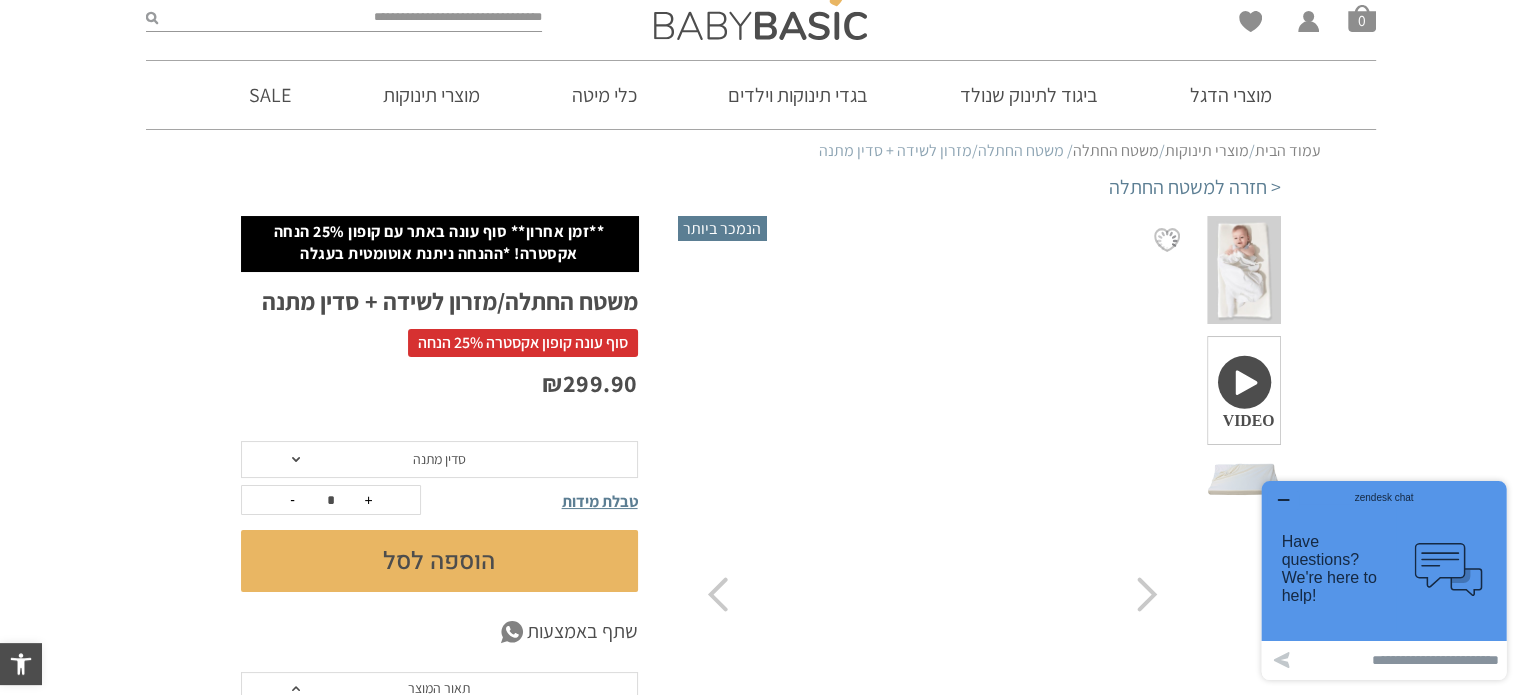 scroll, scrollTop: 0, scrollLeft: 0, axis: both 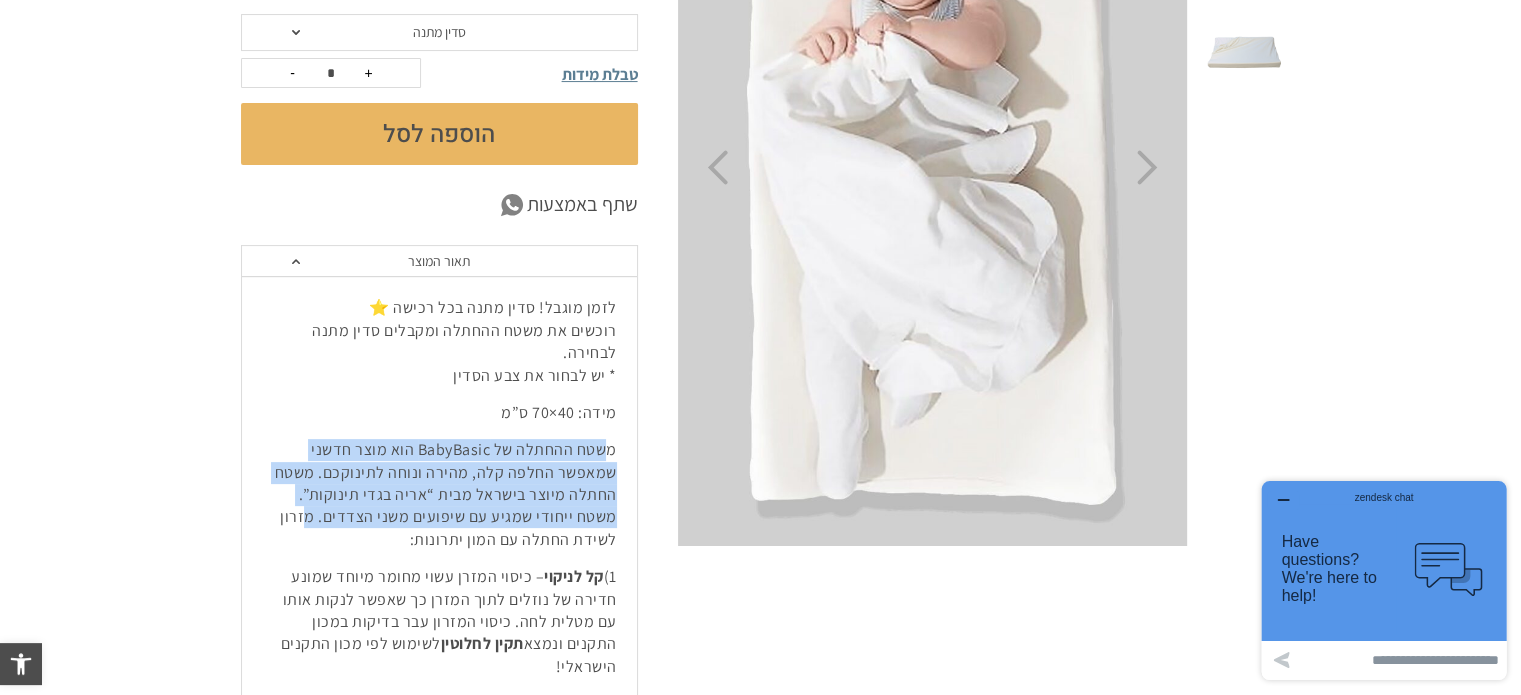 drag, startPoint x: 601, startPoint y: 426, endPoint x: 352, endPoint y: 501, distance: 260.05 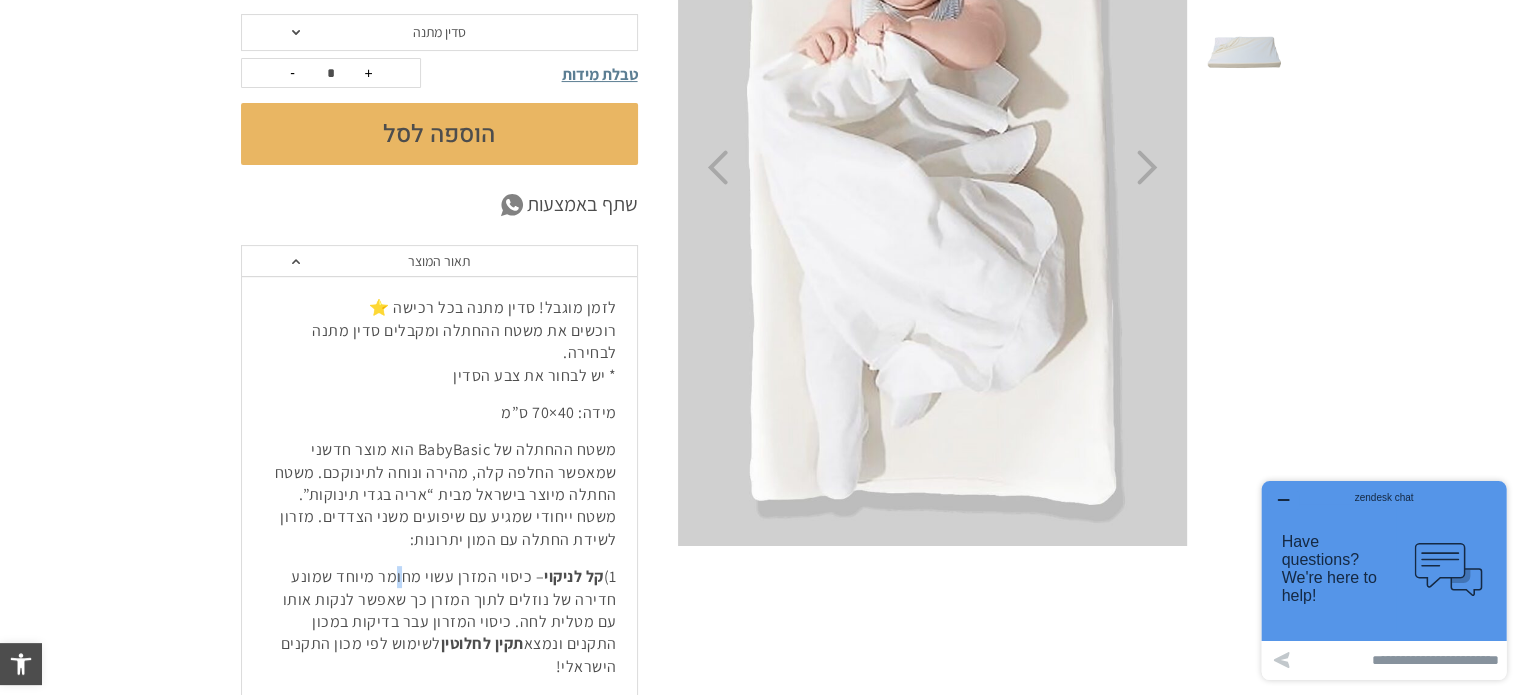 click on "1)  קל לניקוי  – כיסוי המזרן עשוי מחומר מיוחד שמונע חדירה של נוזלים לתוך המזרן כך שאפשר לנקות אותו עם מטלית לחה. כיסוי המזרון עבר בדיקות במכון התקנים ונמצא  תקין לחלוטין  לשימוש לפי מכון התקנים הישראלי!" at bounding box center (439, 622) 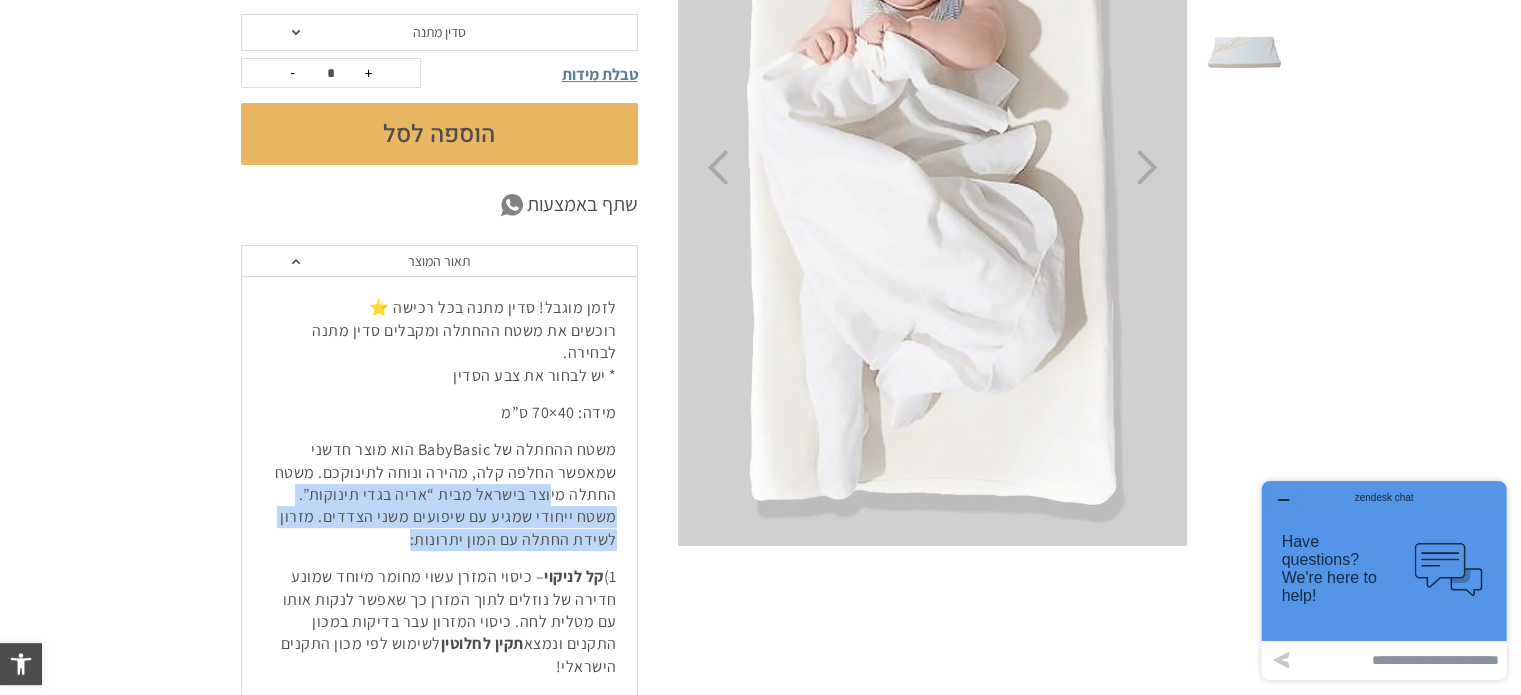 drag, startPoint x: 552, startPoint y: 479, endPoint x: 460, endPoint y: 524, distance: 102.41582 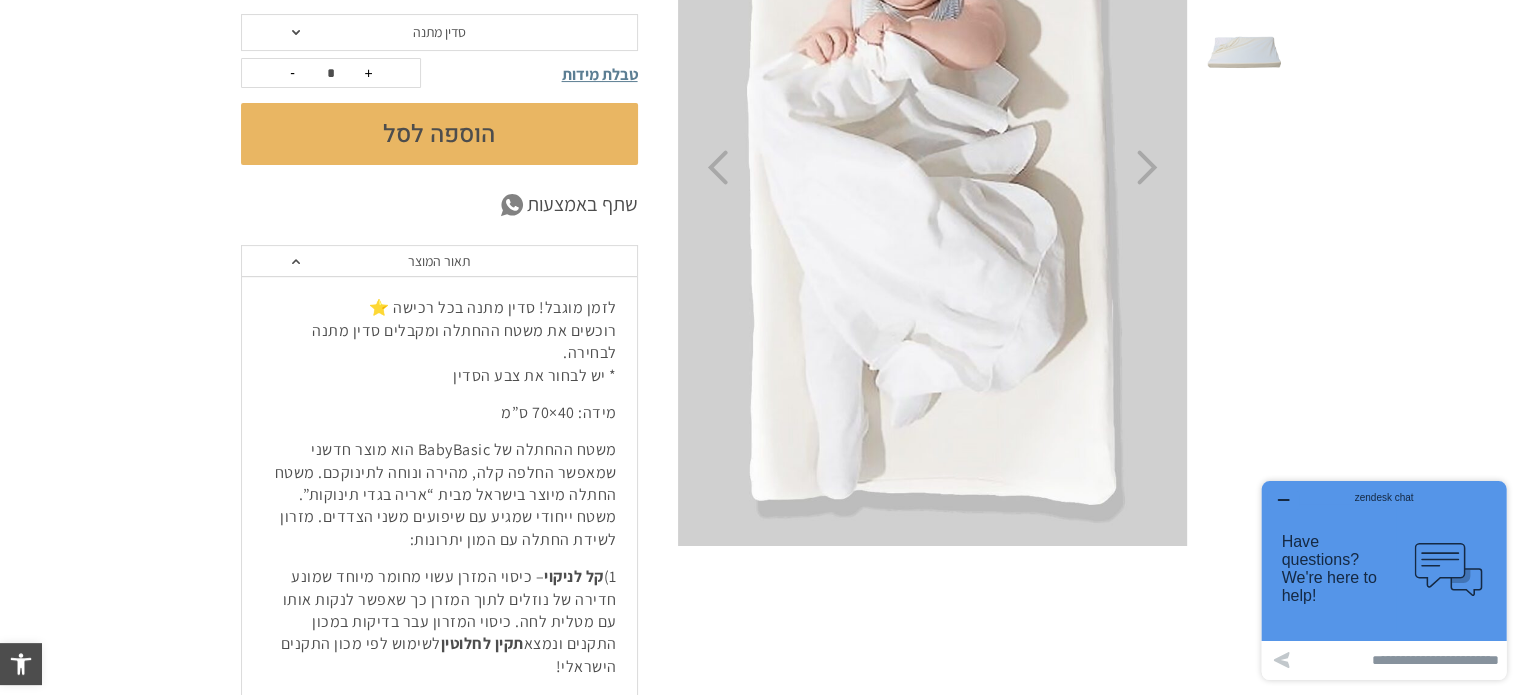 click on "תקין לחלוטין" at bounding box center (482, 643) 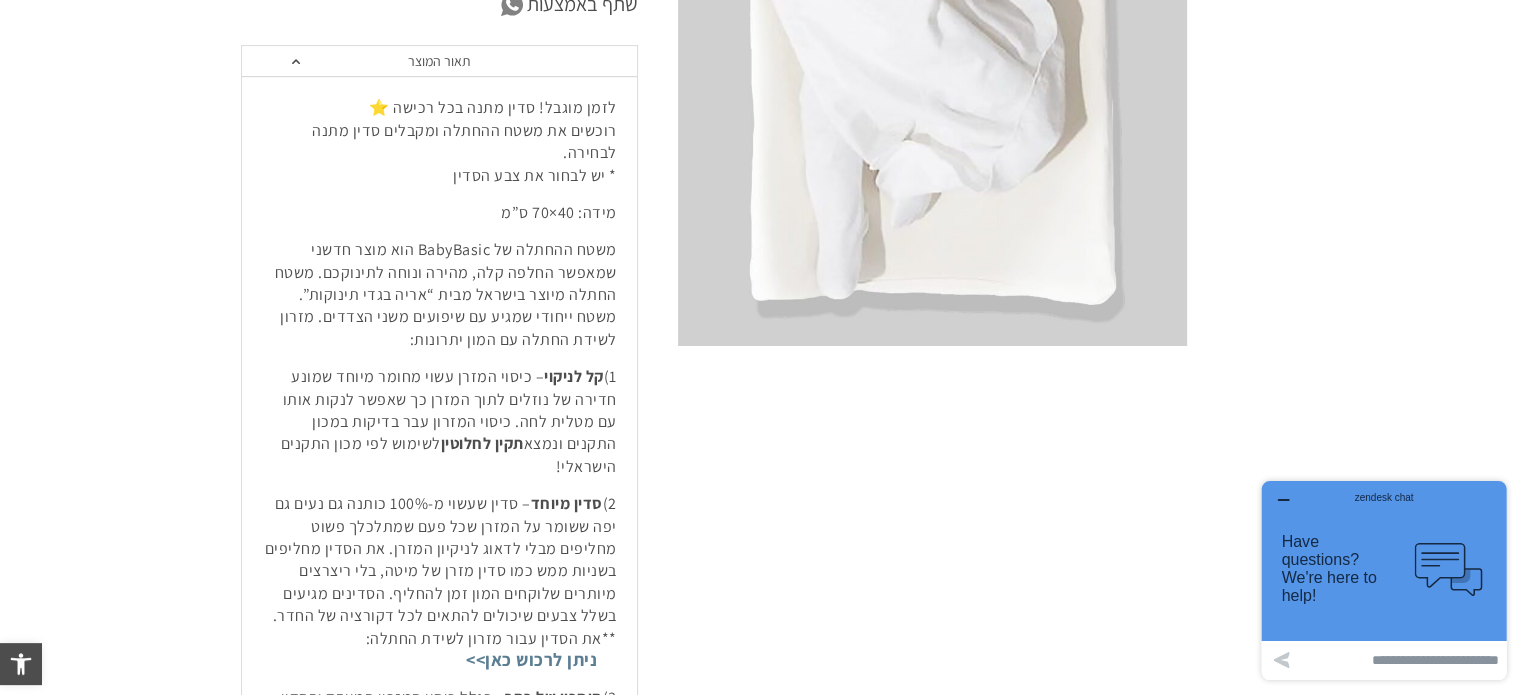 scroll, scrollTop: 731, scrollLeft: 0, axis: vertical 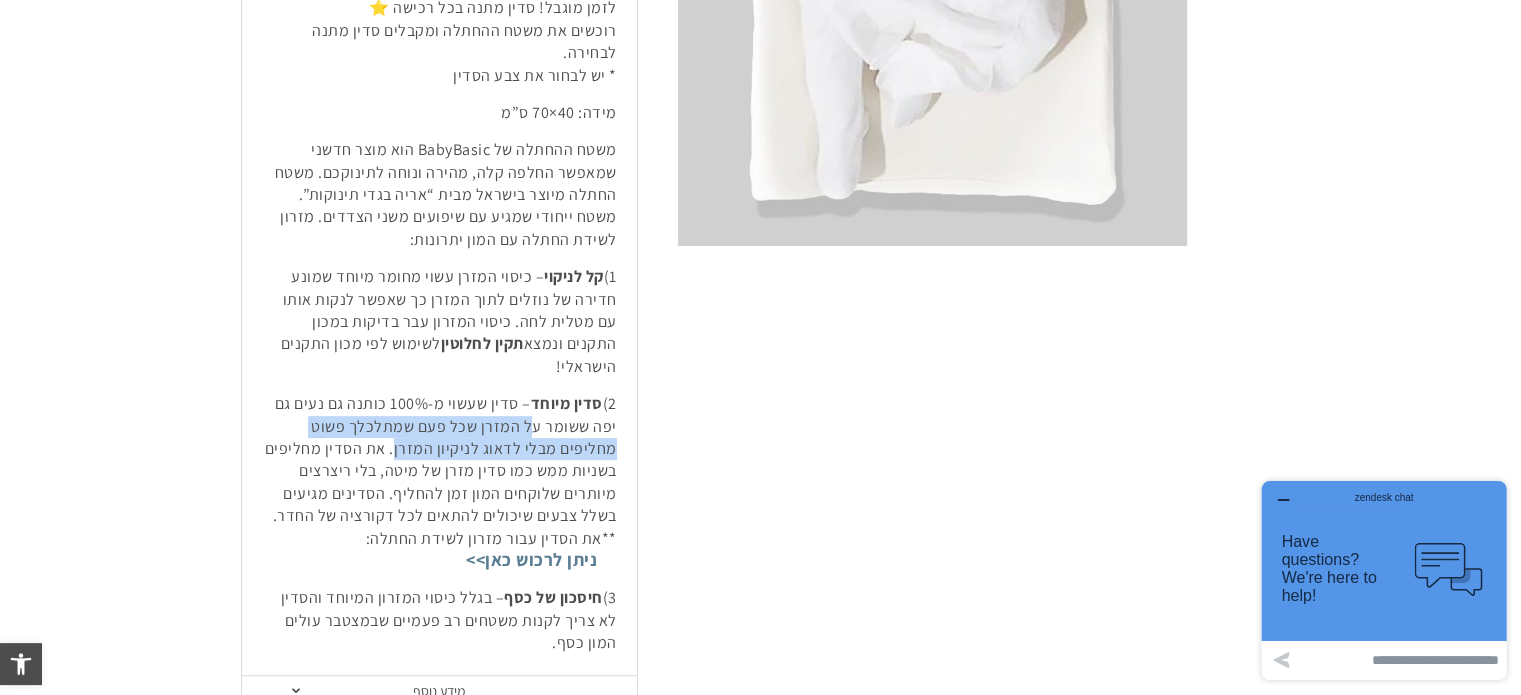 drag, startPoint x: 535, startPoint y: 379, endPoint x: 400, endPoint y: 410, distance: 138.51353 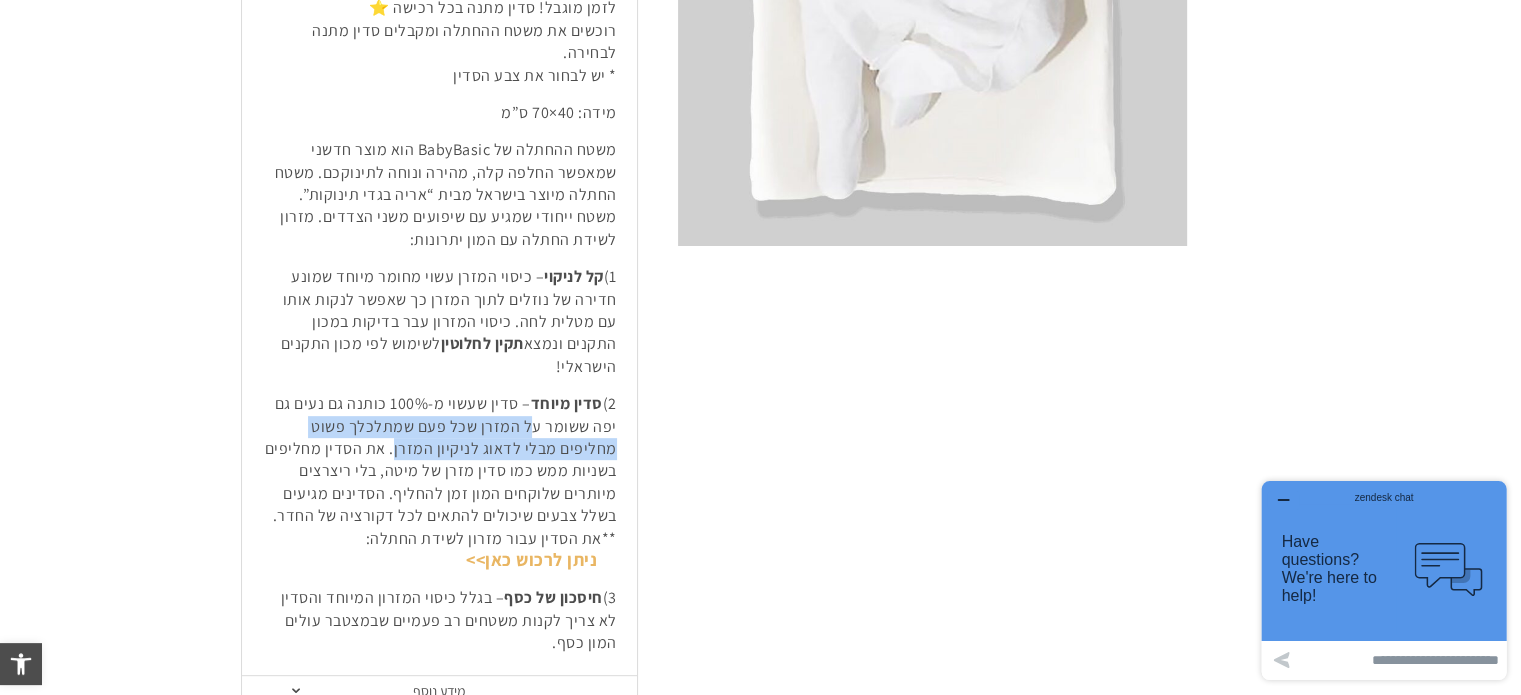 click on "ניתן לרכוש כאן>>" at bounding box center [531, 560] 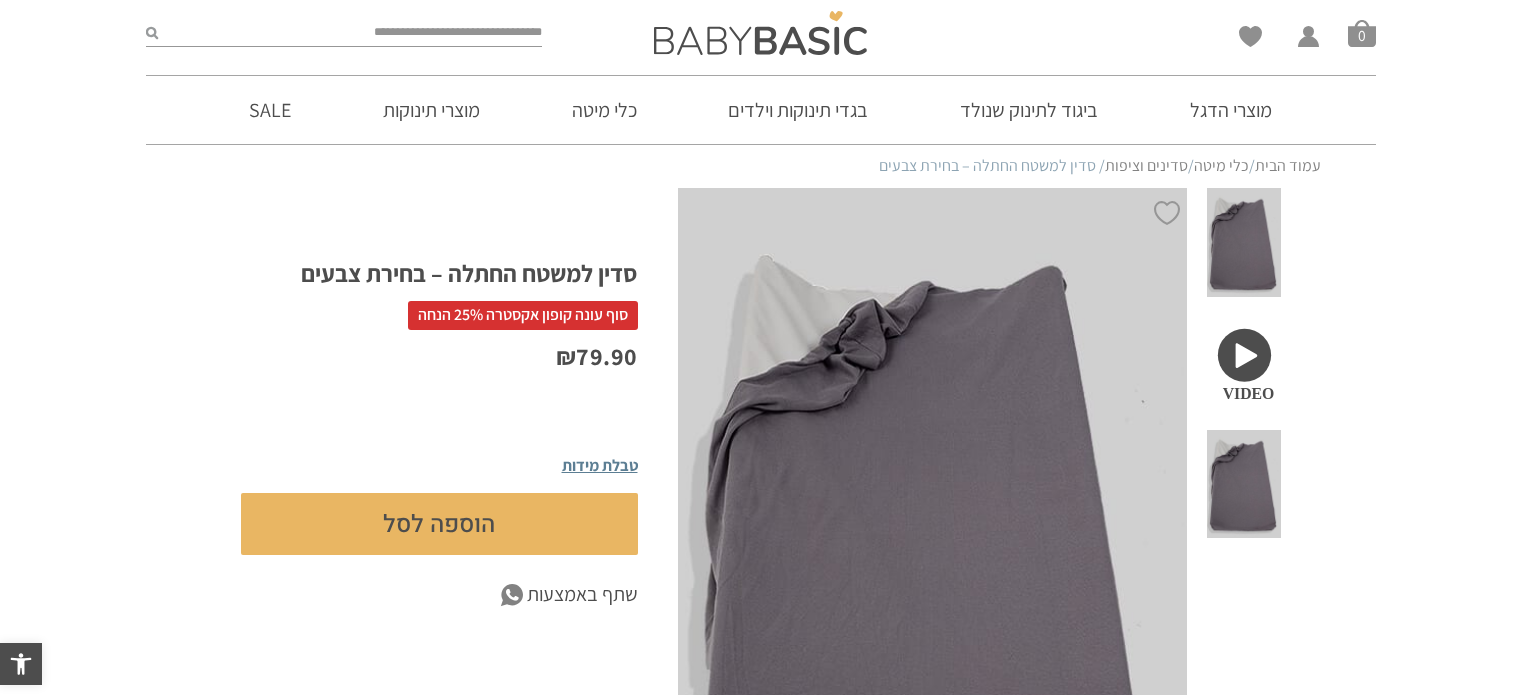 scroll, scrollTop: 0, scrollLeft: 0, axis: both 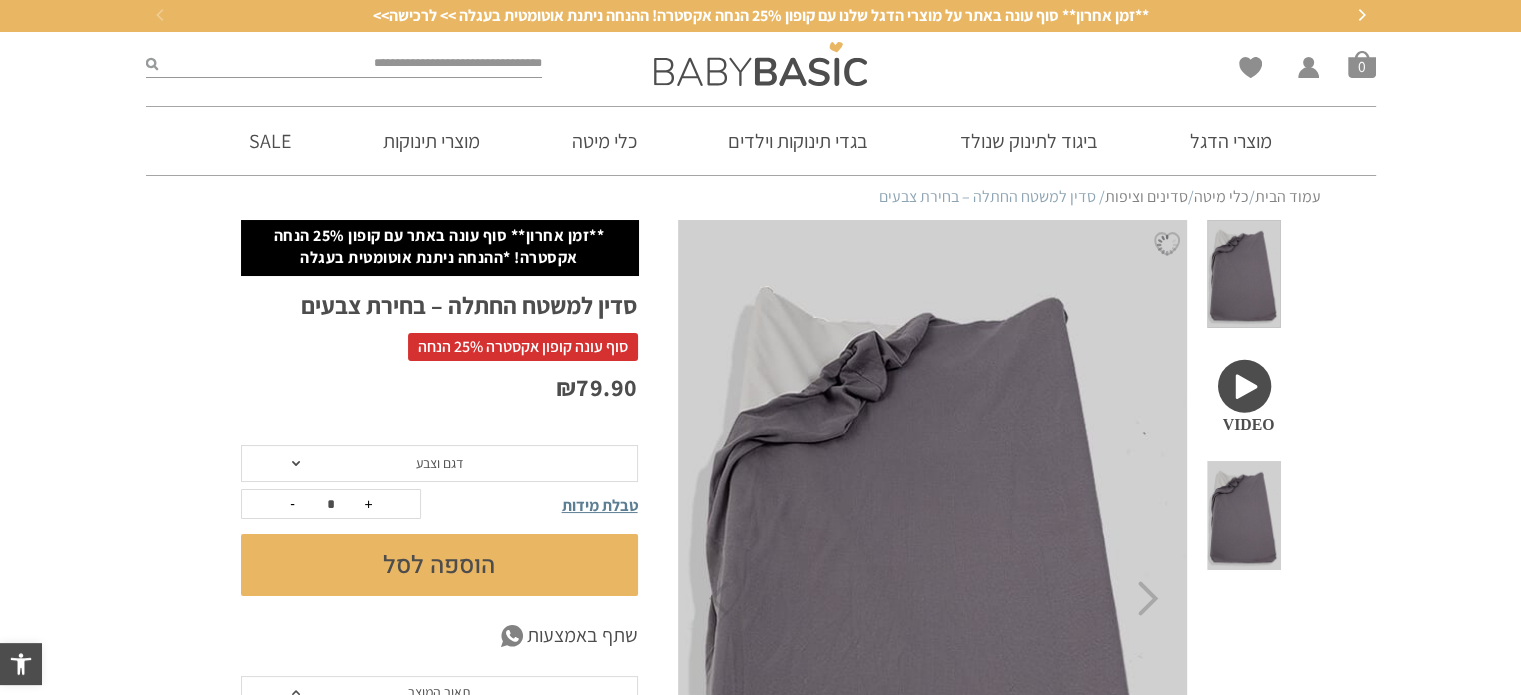 click at bounding box center [1243, 394] 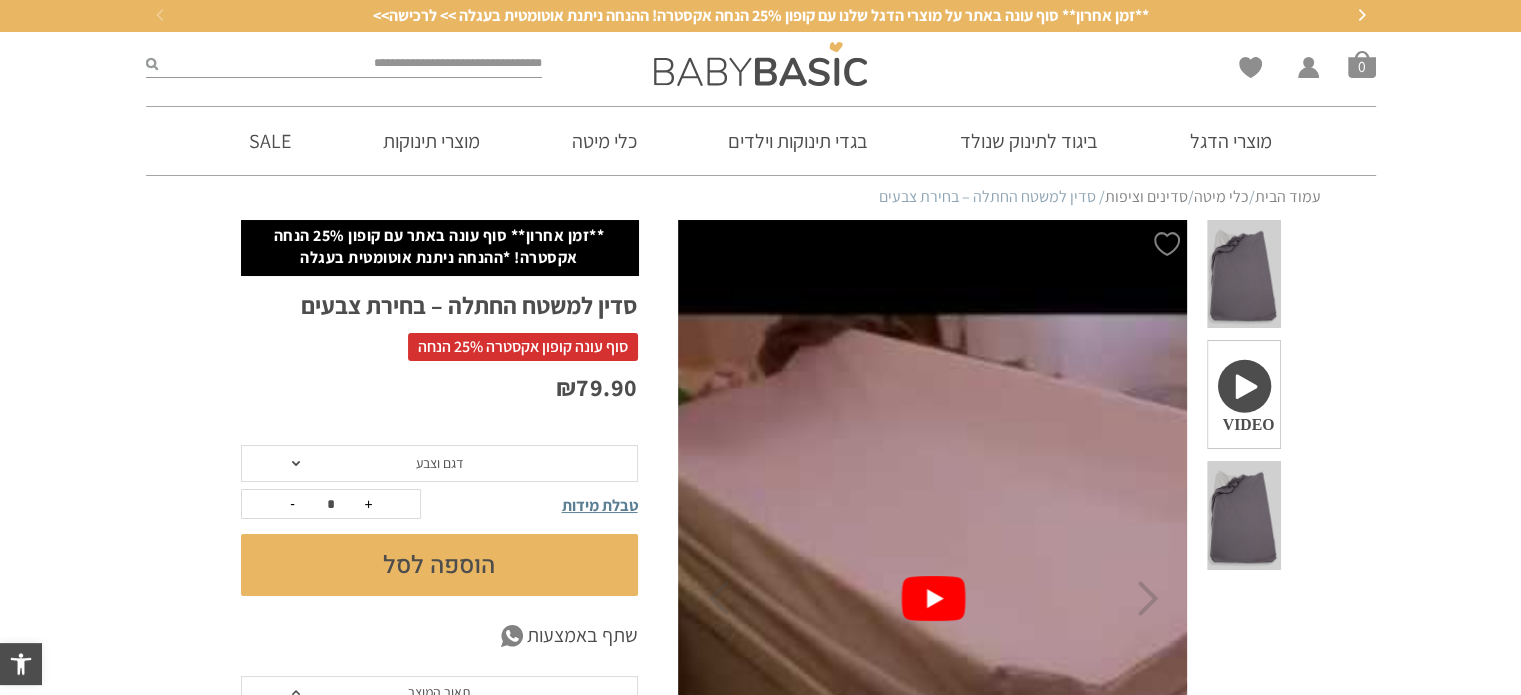 click at bounding box center [934, 598] 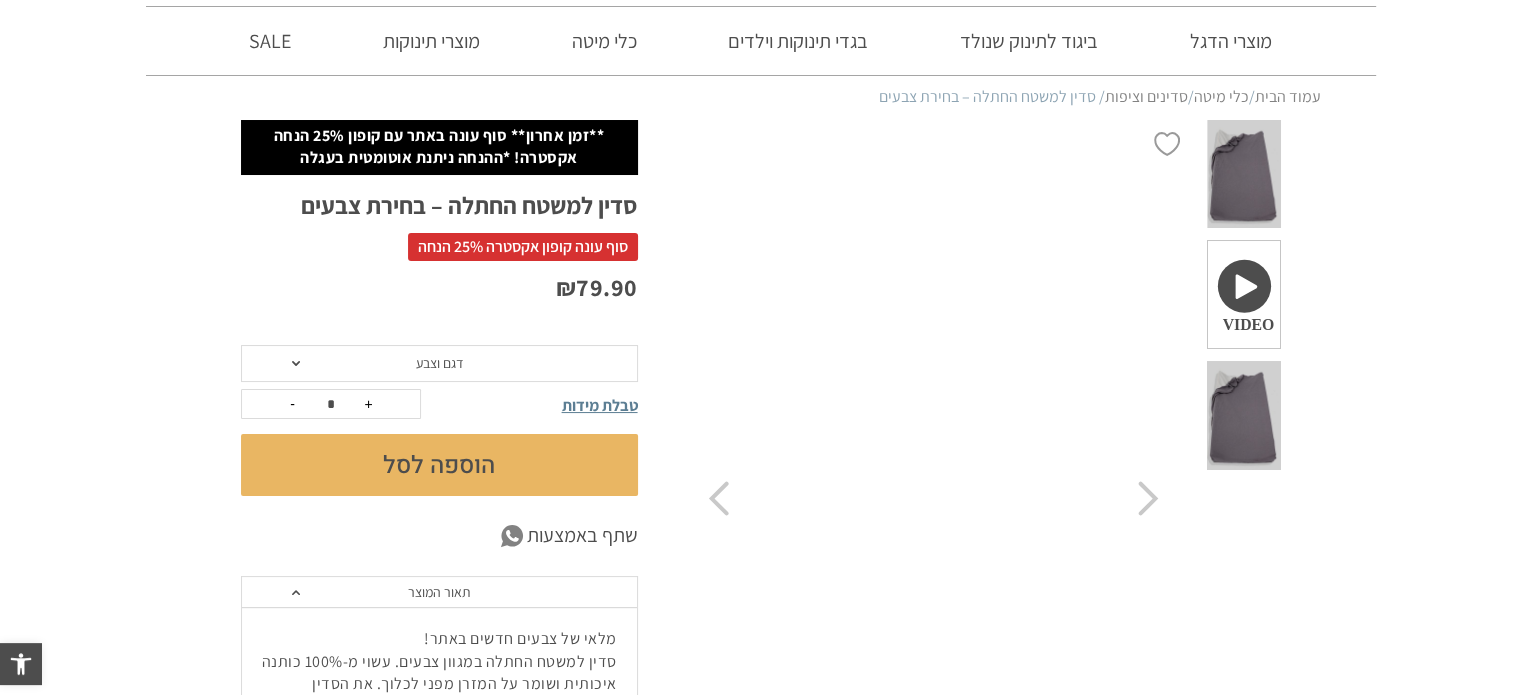 scroll, scrollTop: 200, scrollLeft: 0, axis: vertical 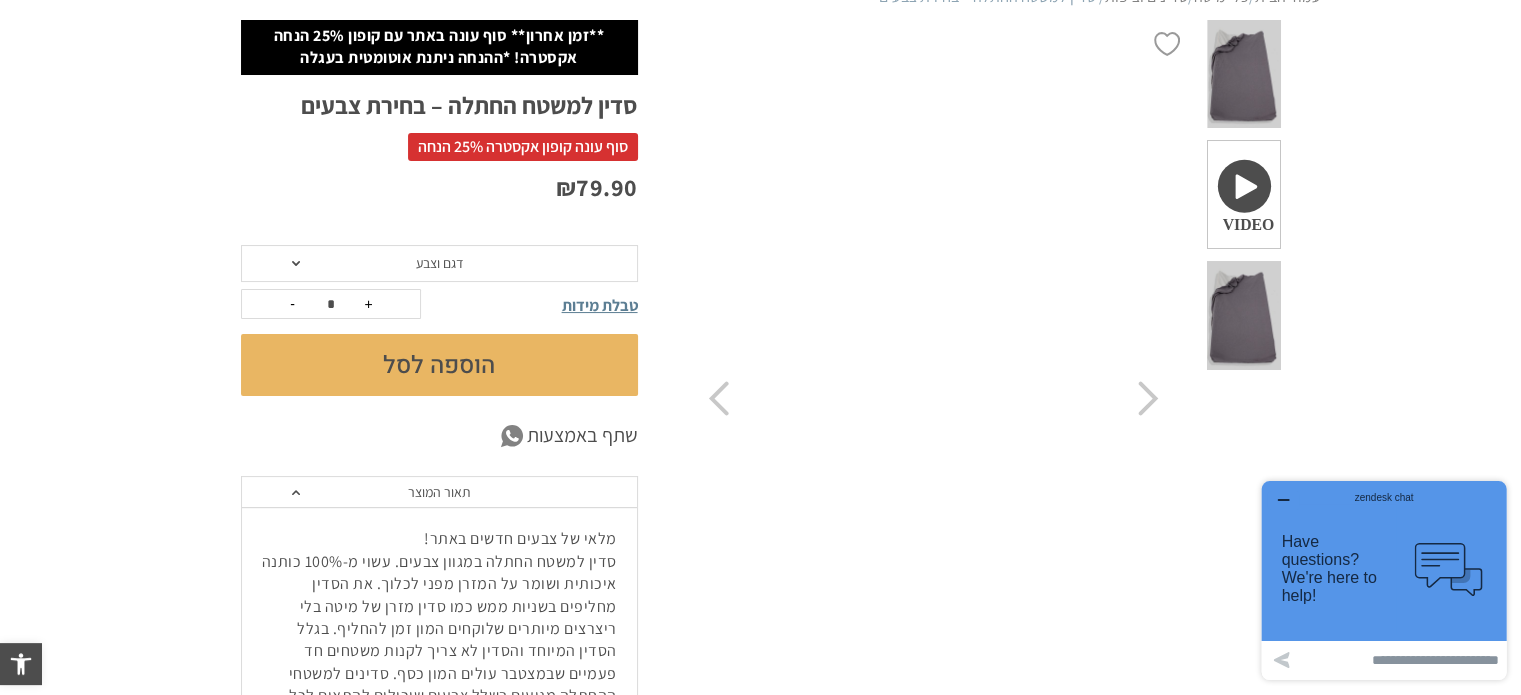 click on "דגם וצבע" 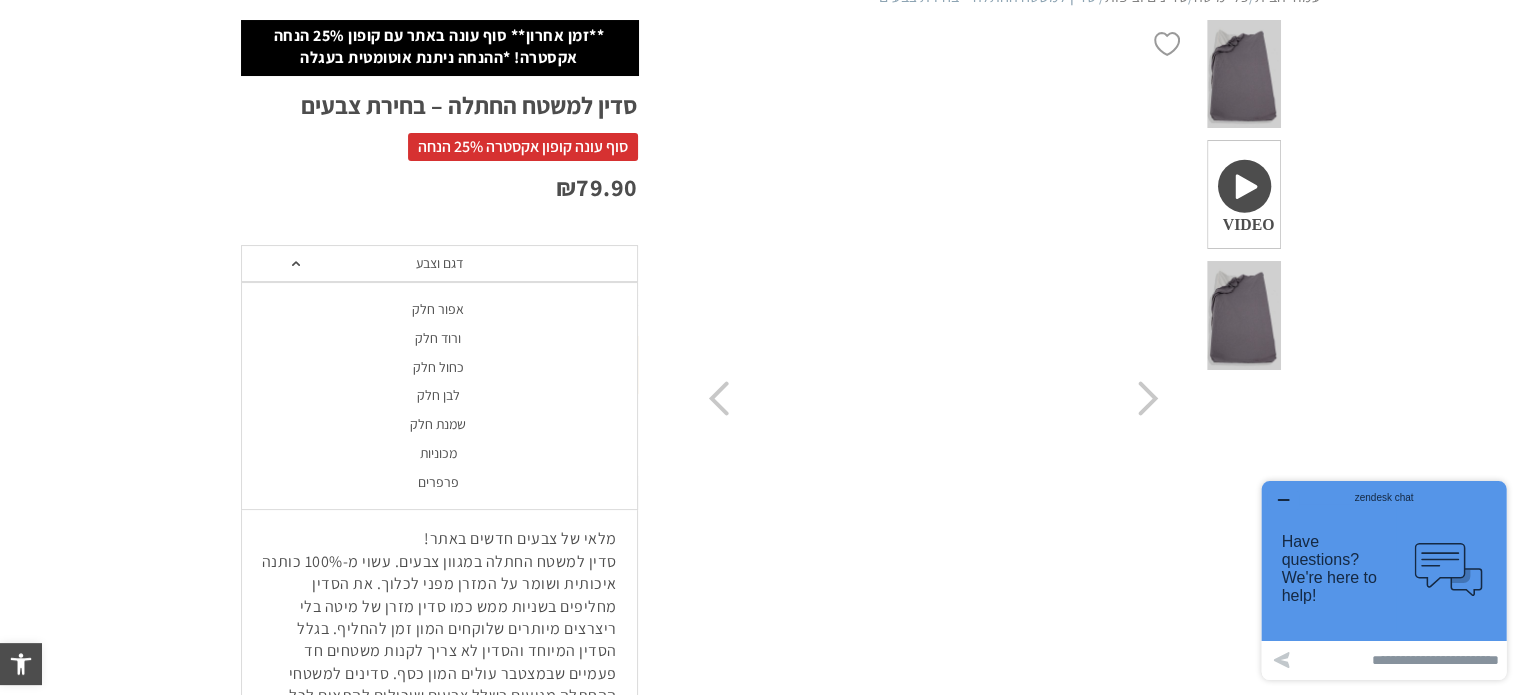 click on "אפור חלק" 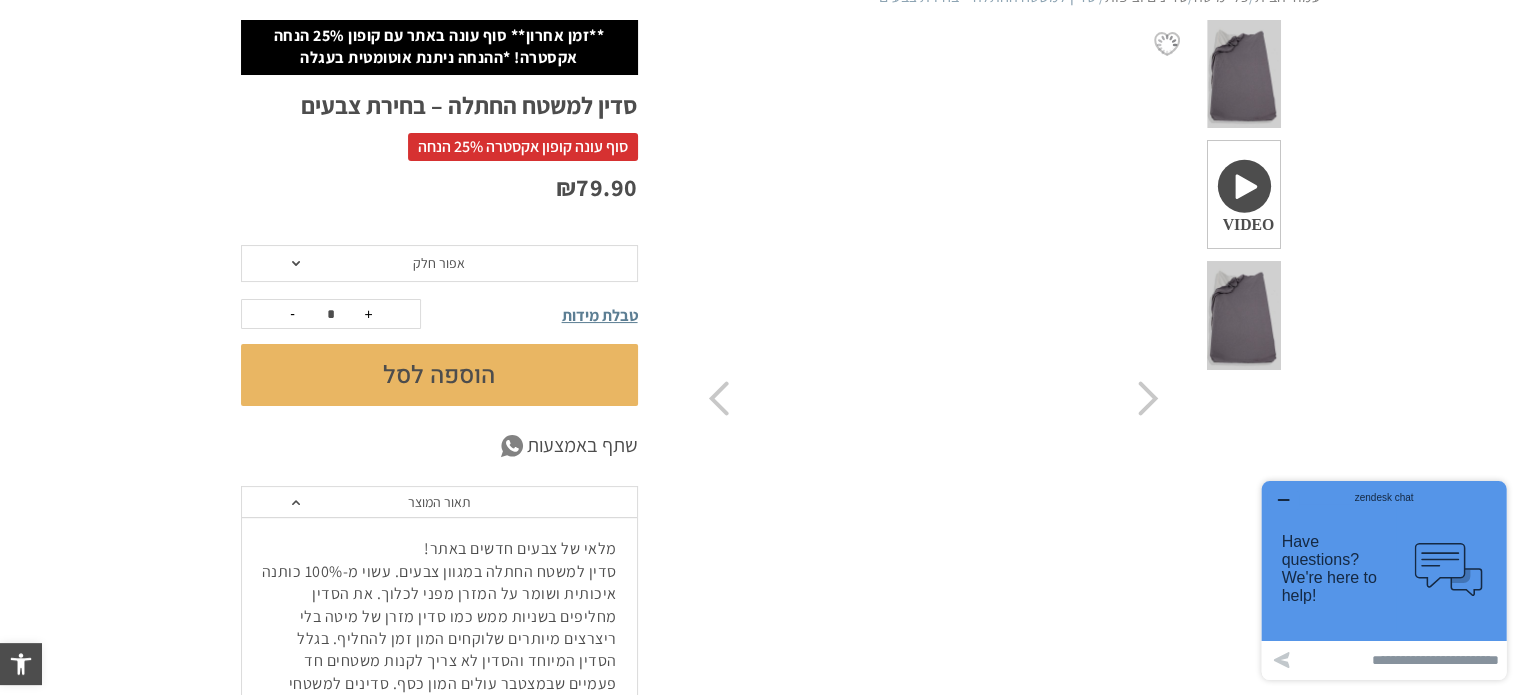 click on "אפור חלק" 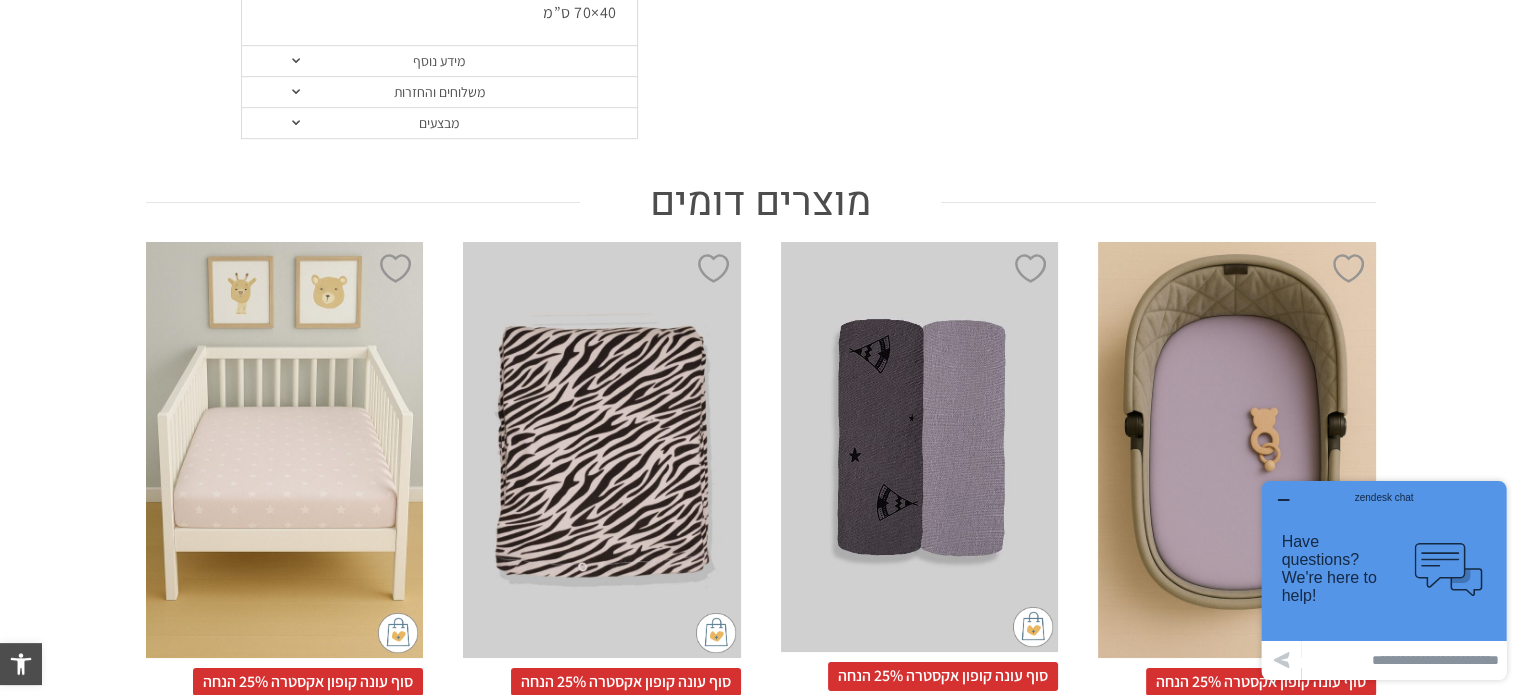 scroll, scrollTop: 800, scrollLeft: 0, axis: vertical 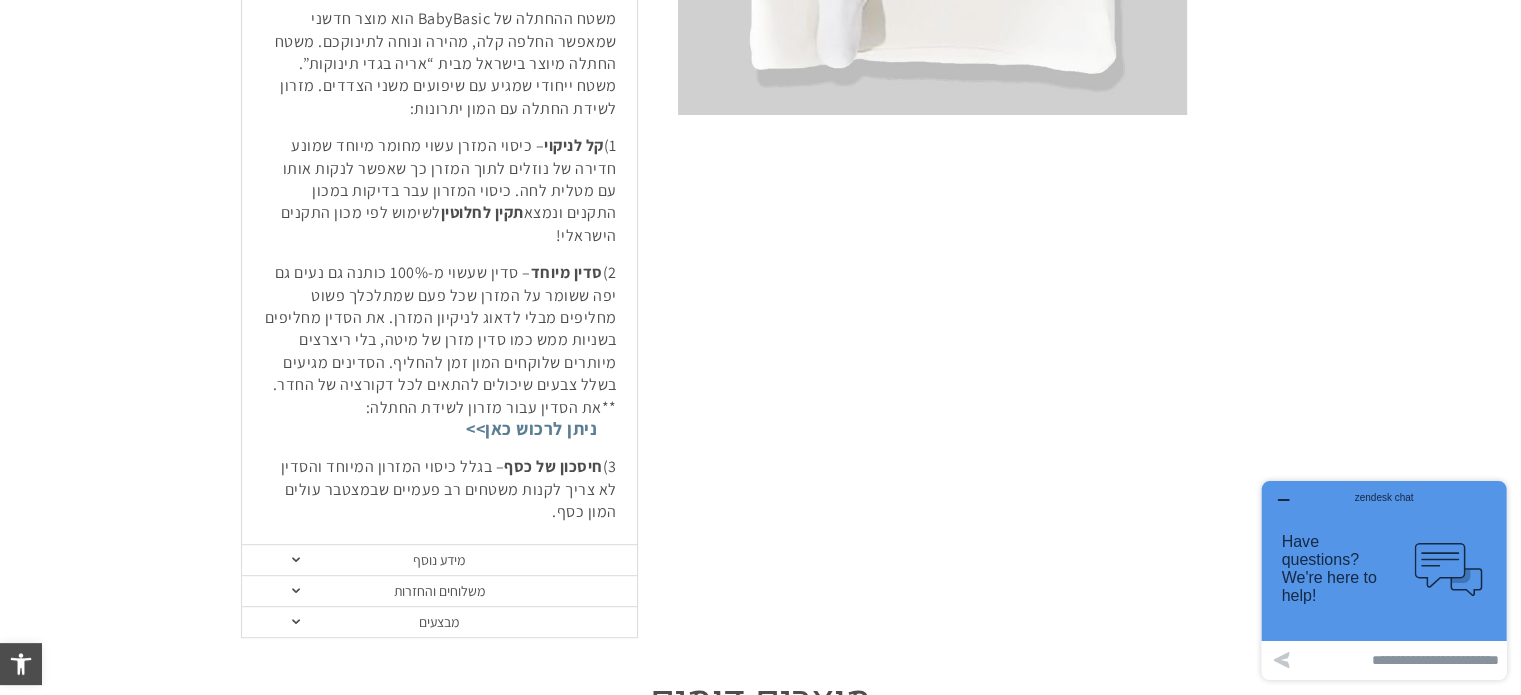 click on "מידע נוסף" at bounding box center [439, 560] 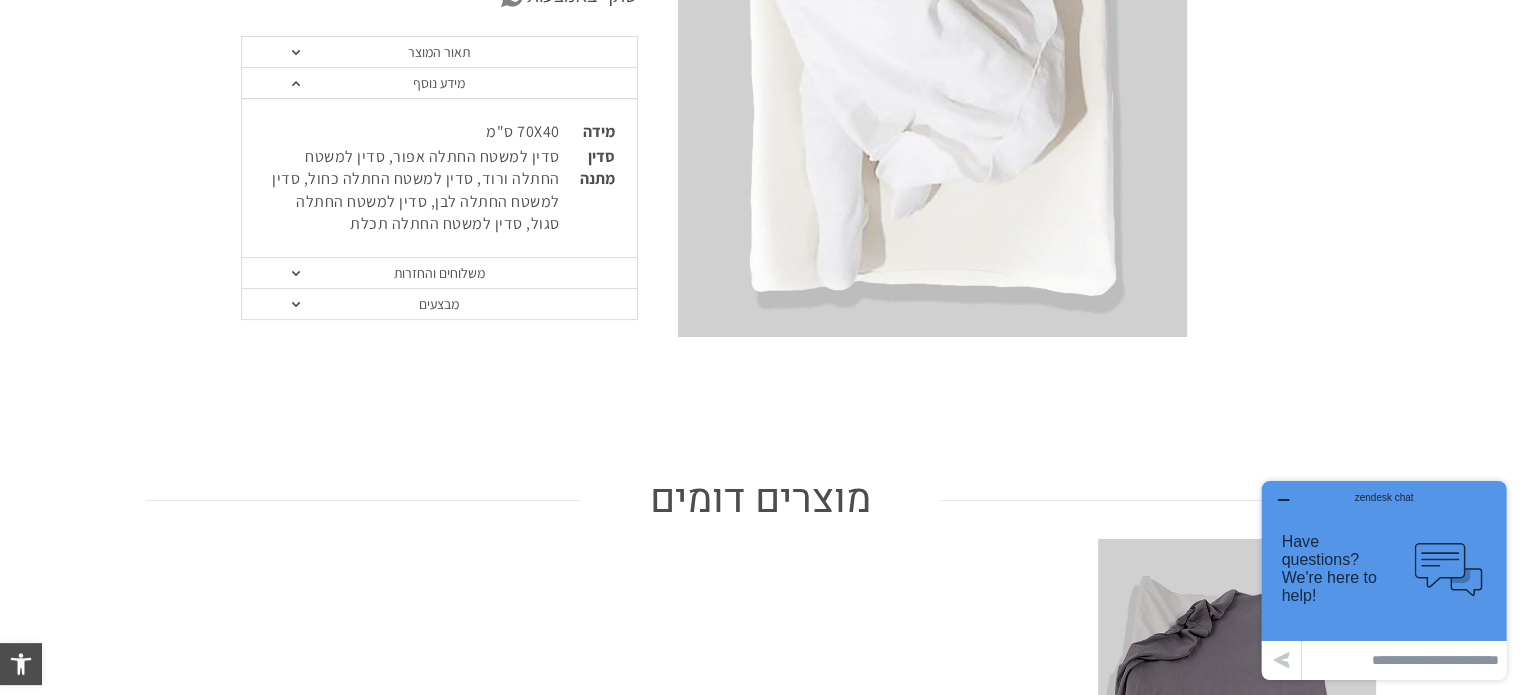 scroll, scrollTop: 462, scrollLeft: 0, axis: vertical 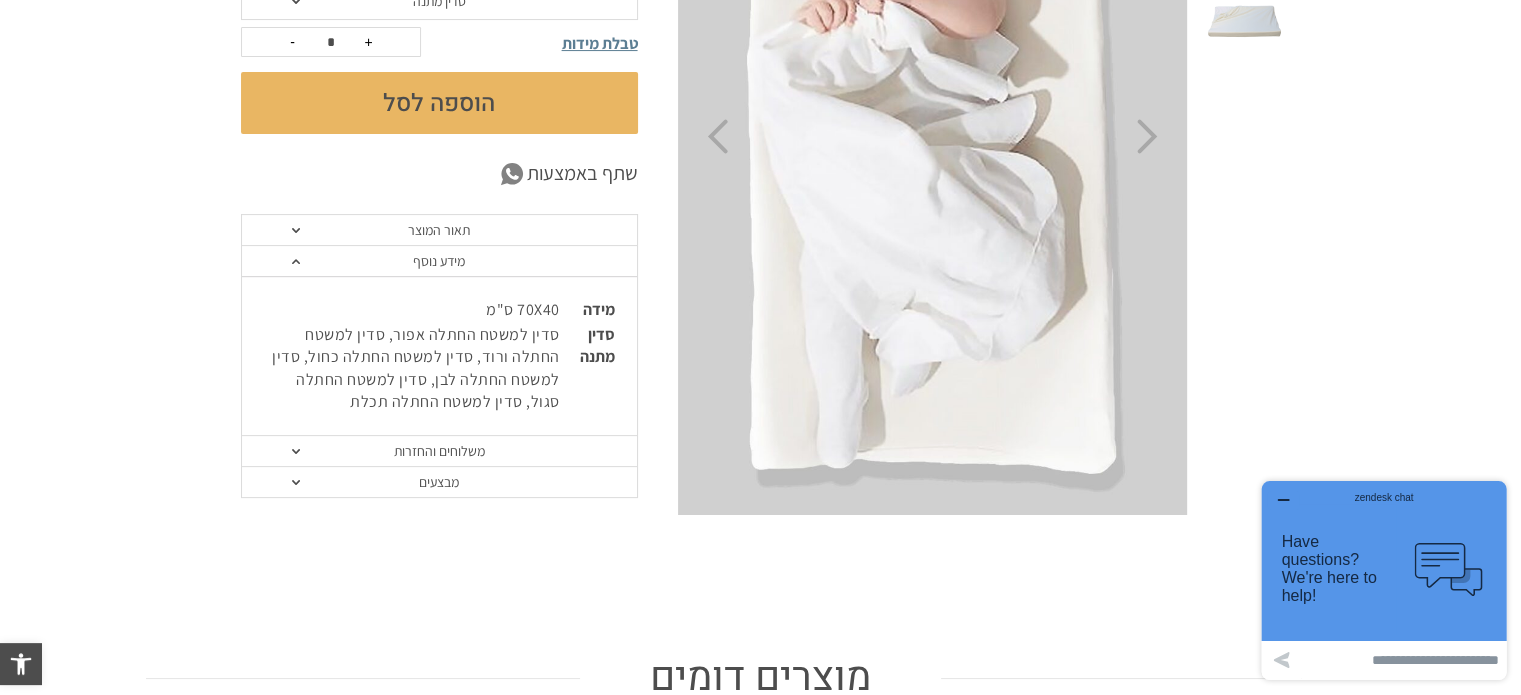click on "מבצעים" at bounding box center [439, 482] 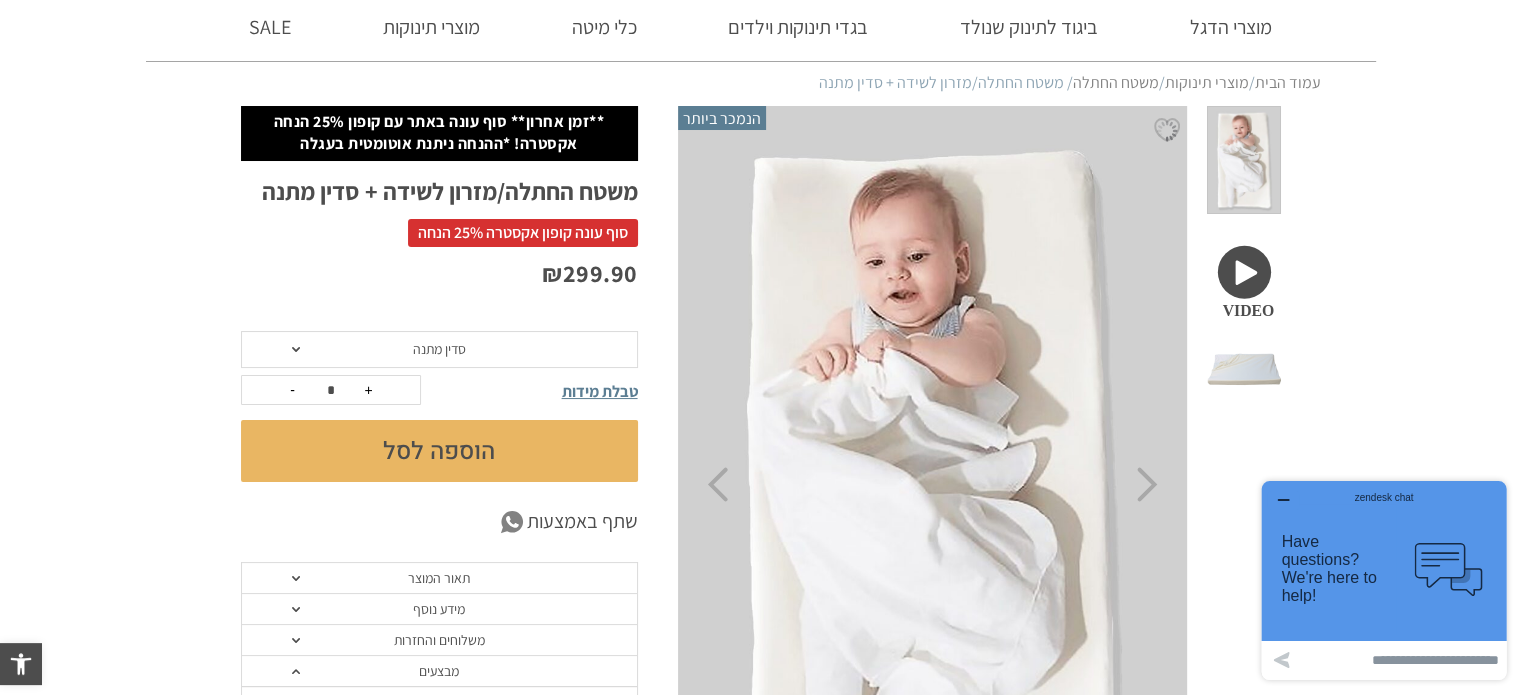scroll, scrollTop: 200, scrollLeft: 0, axis: vertical 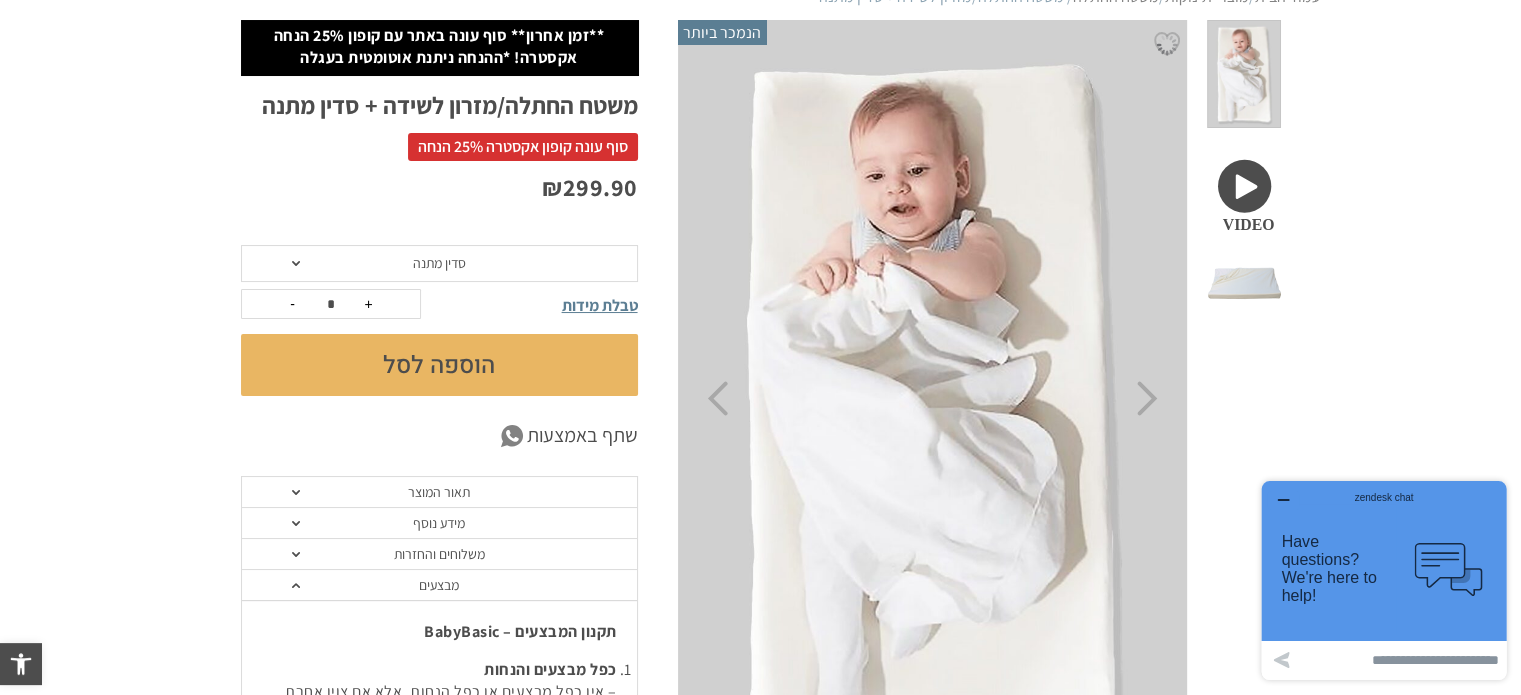 click at bounding box center [1243, 194] 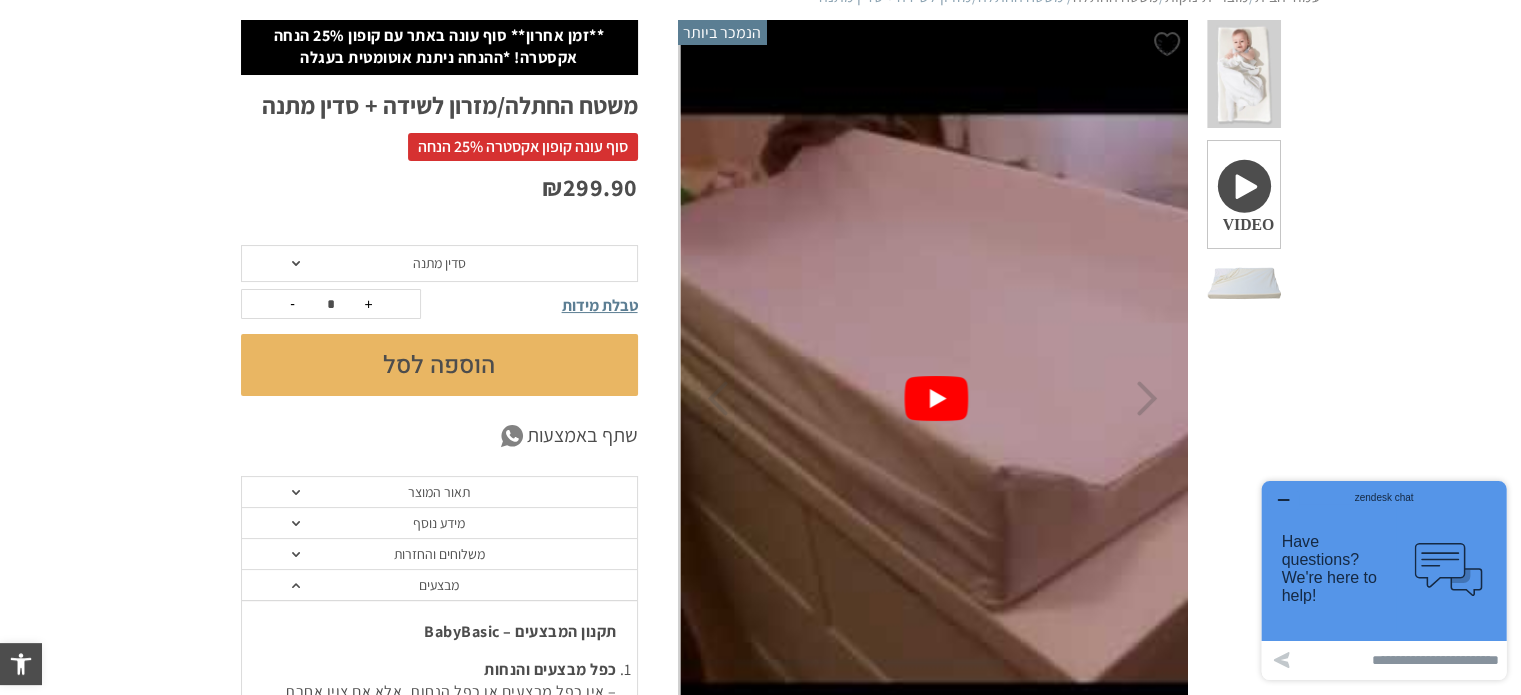 click at bounding box center (1243, 194) 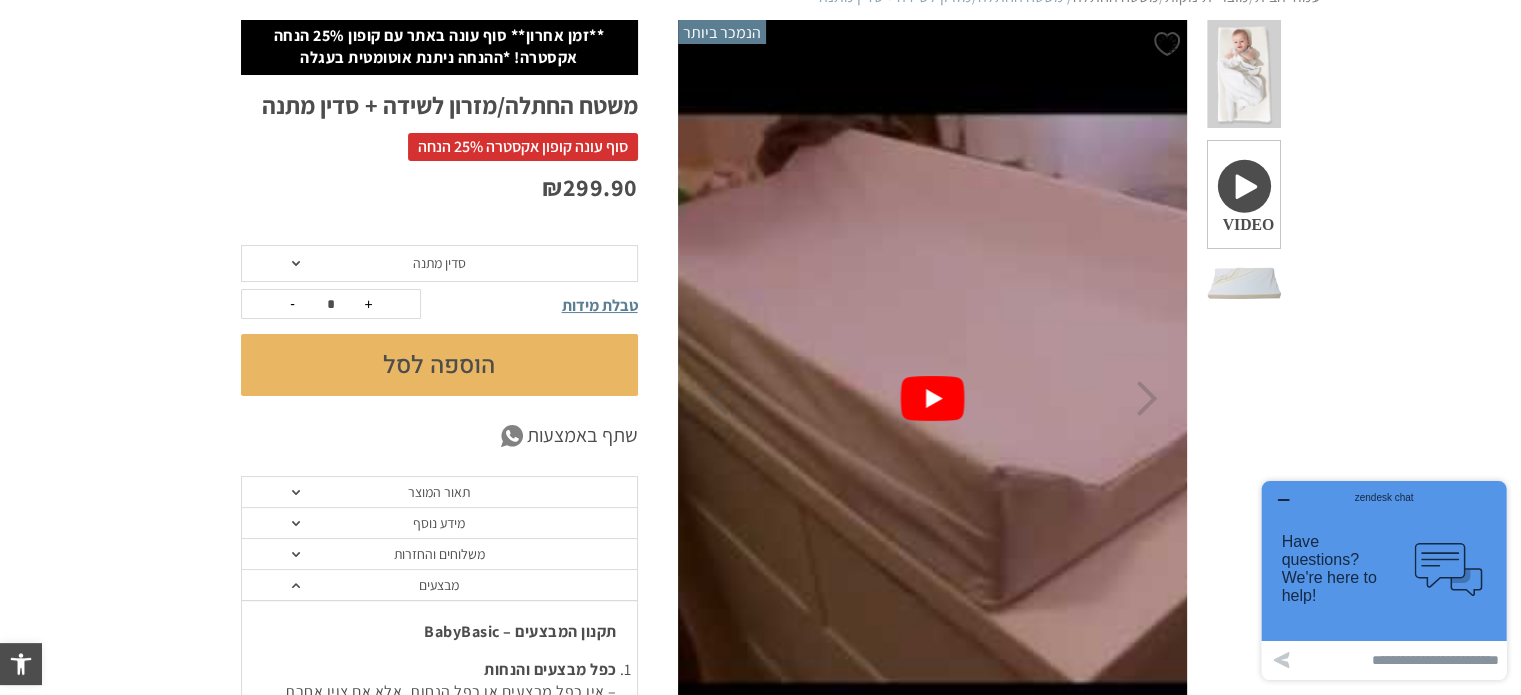 click at bounding box center [933, 398] 